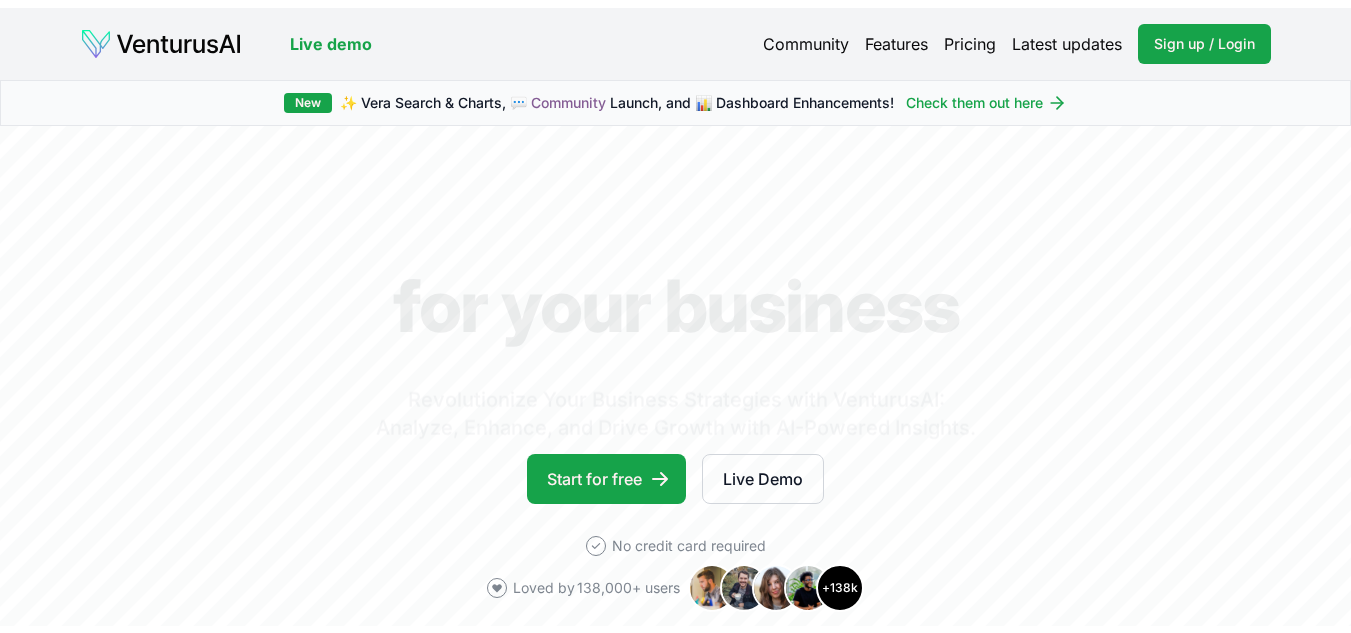 scroll, scrollTop: 0, scrollLeft: 0, axis: both 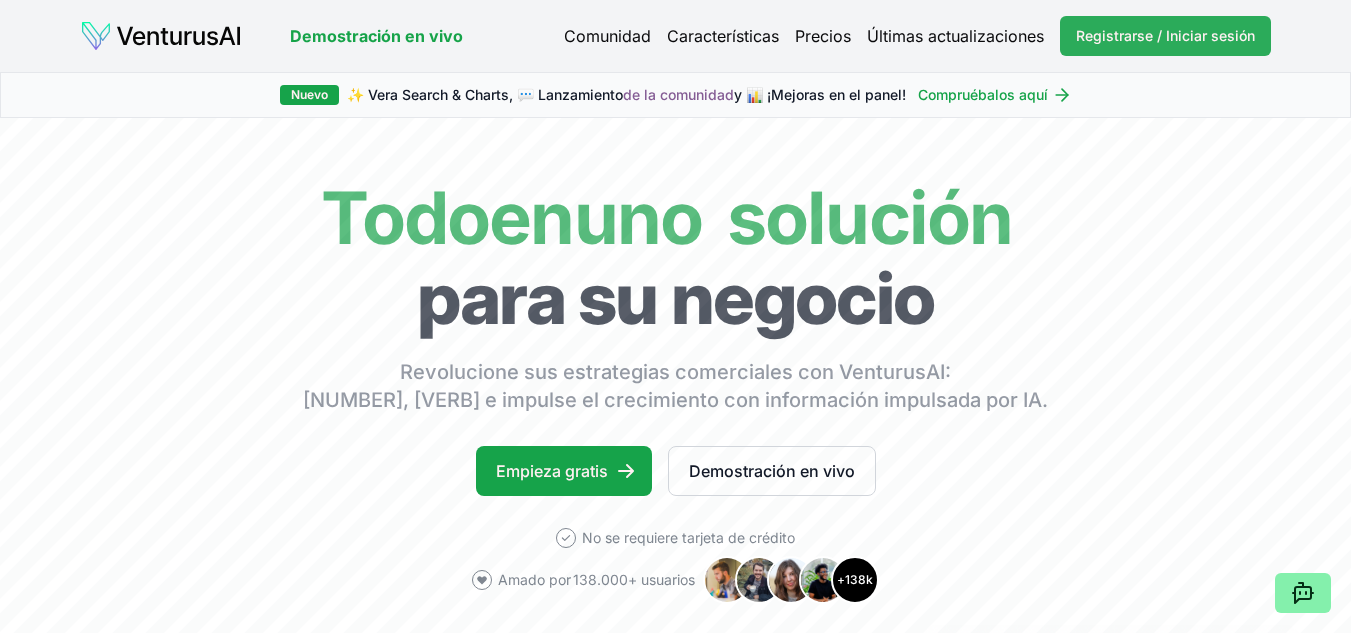 click on "Registrarse / Iniciar sesión" at bounding box center [1165, 35] 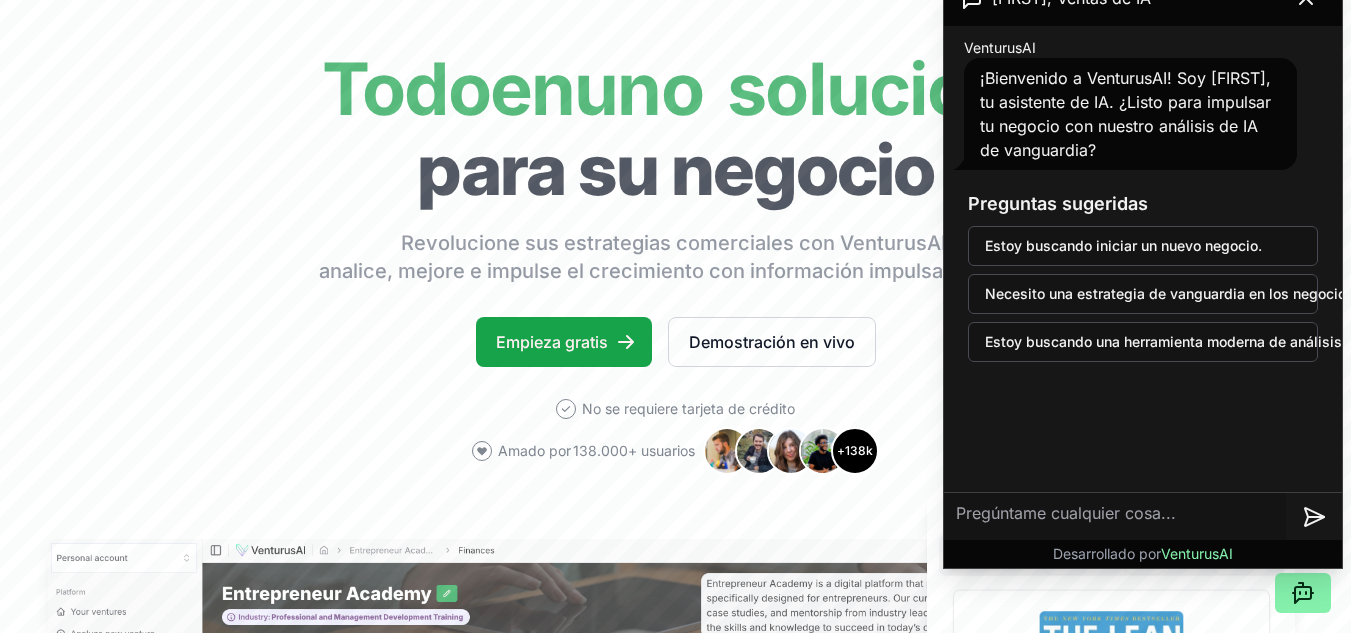 scroll, scrollTop: 119, scrollLeft: 0, axis: vertical 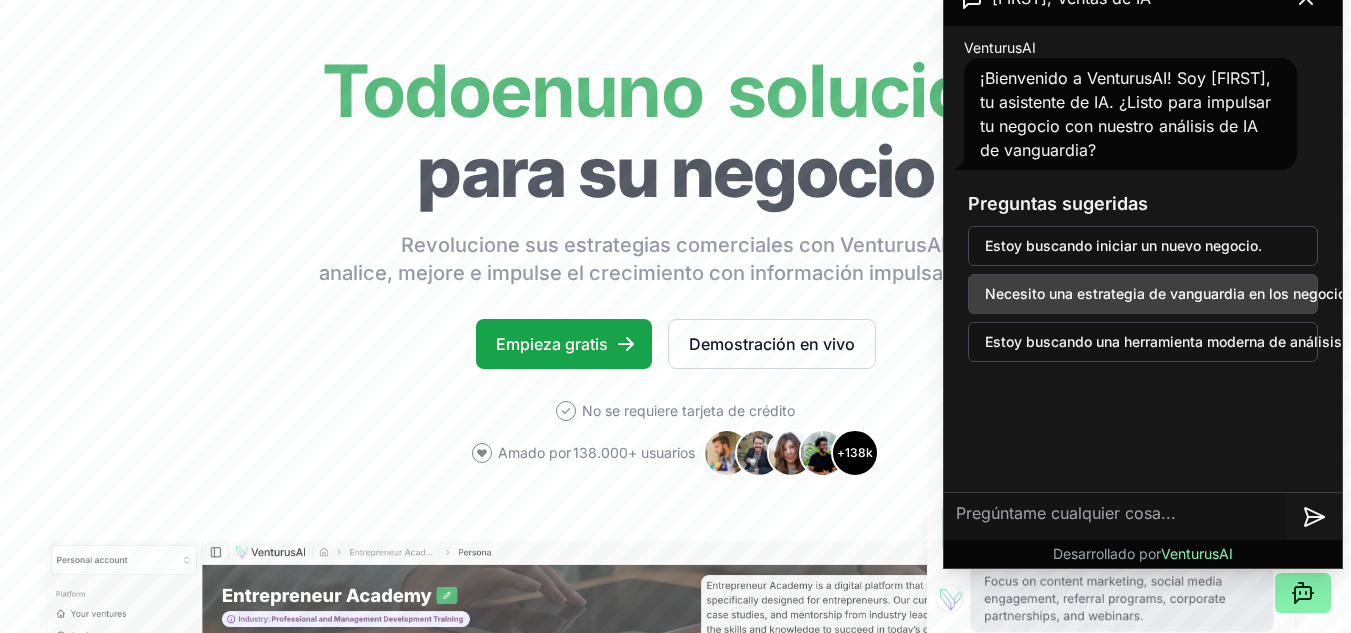 click on "Necesito una estrategia de vanguardia en los negocios." at bounding box center (1171, 293) 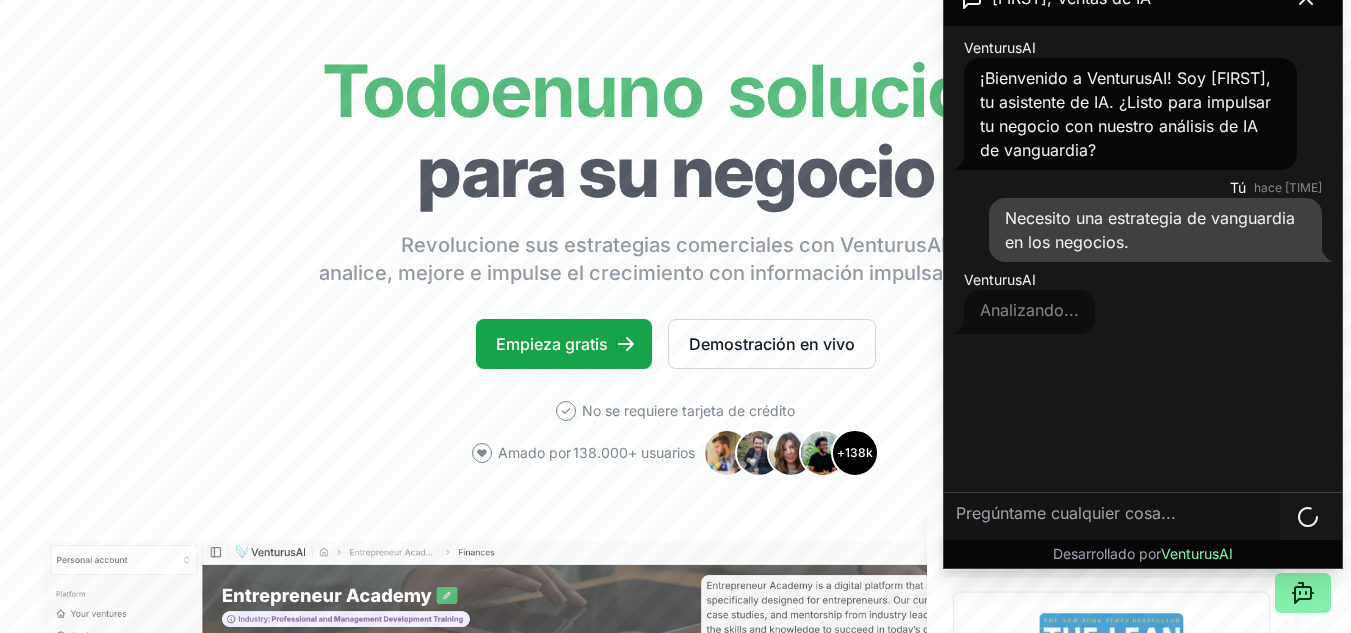 scroll, scrollTop: 42, scrollLeft: 0, axis: vertical 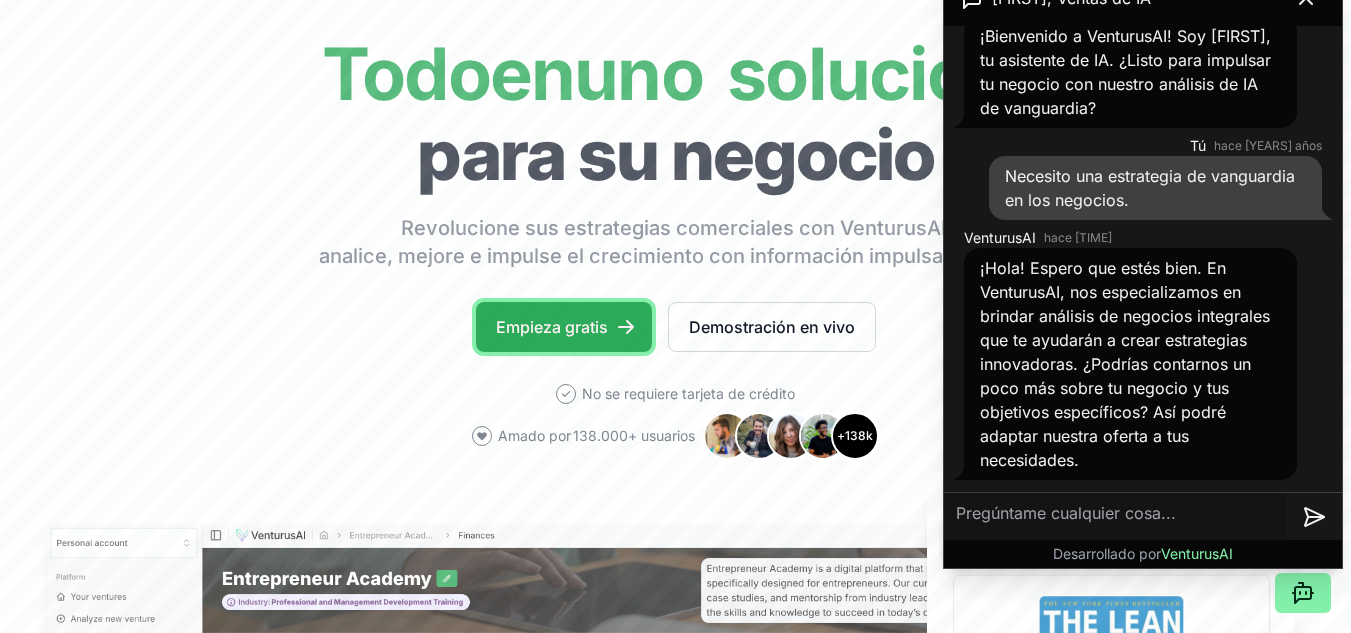 click on "Empieza gratis" at bounding box center [552, 327] 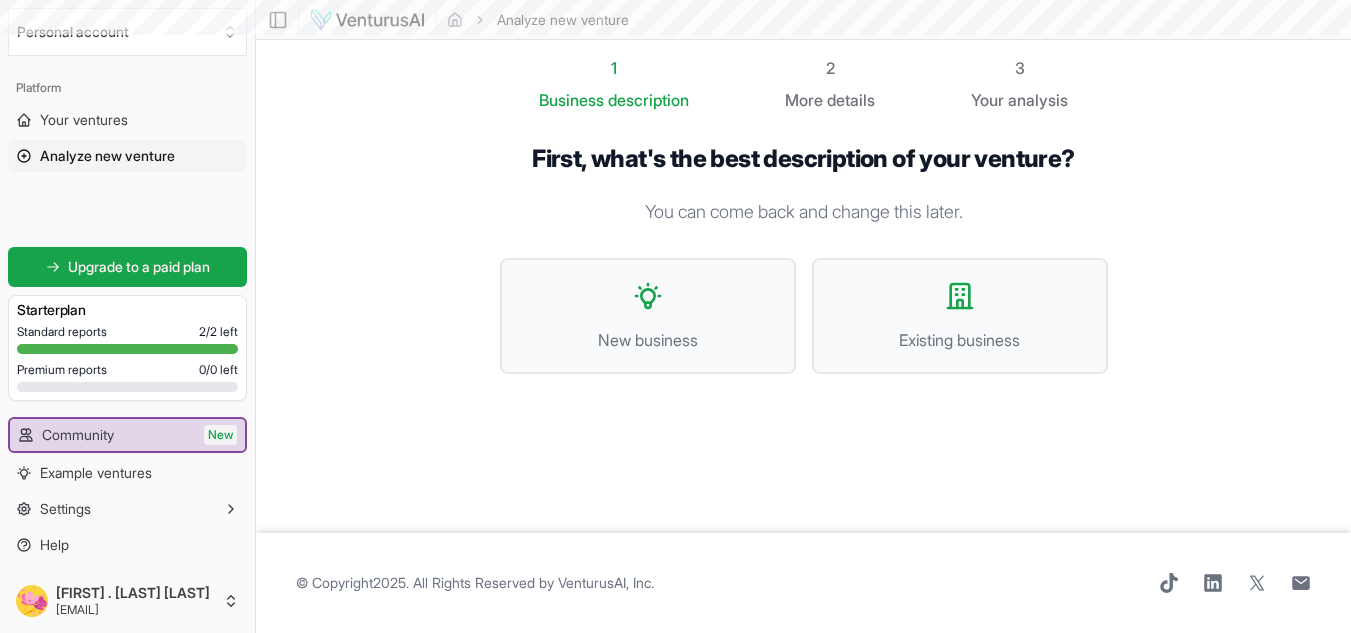 scroll, scrollTop: 0, scrollLeft: 0, axis: both 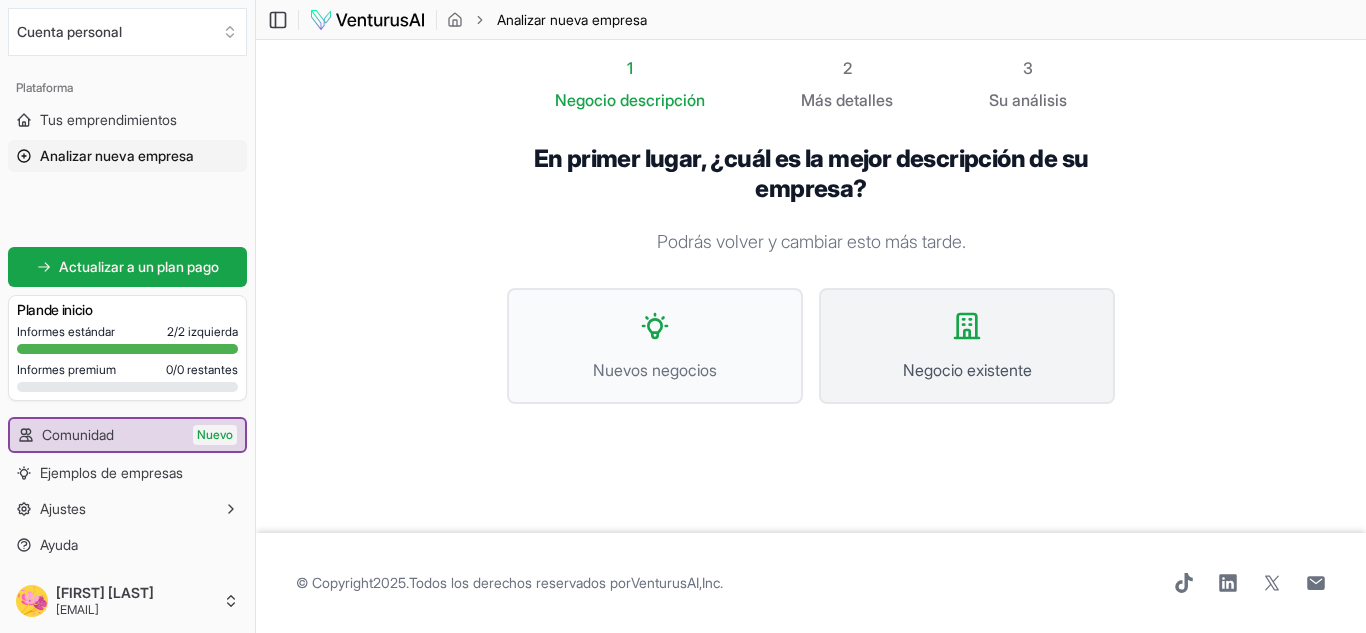click on "Negocio existente" at bounding box center (967, 346) 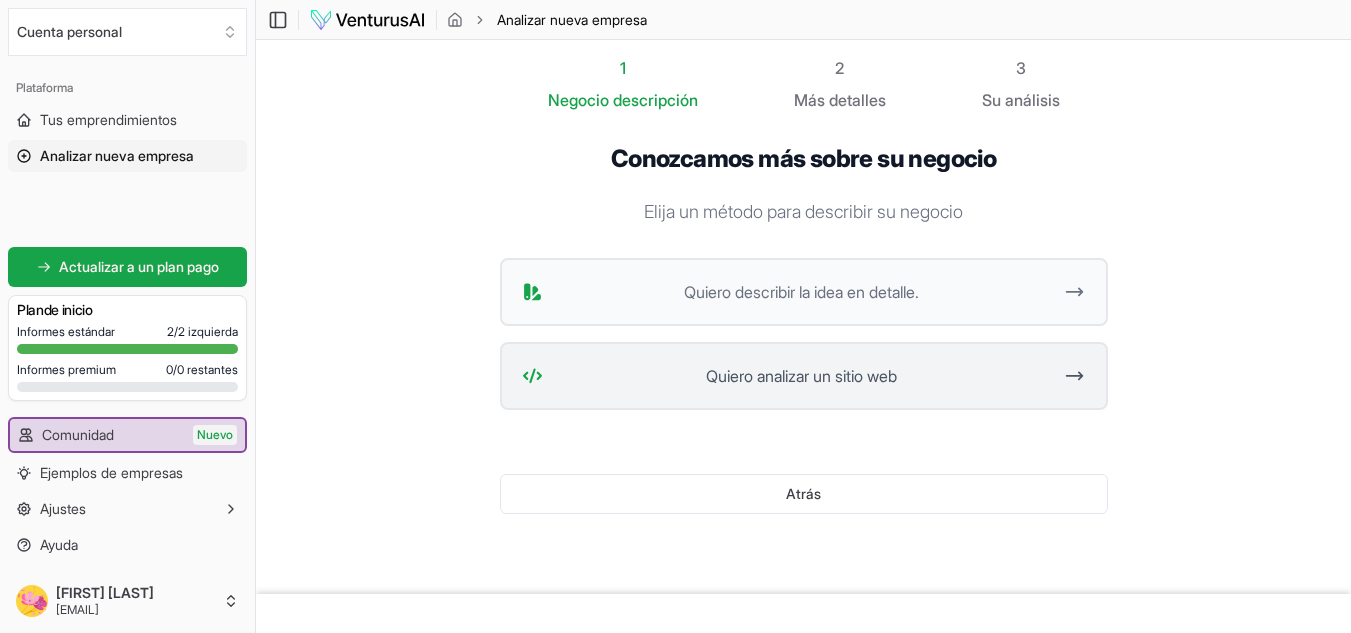 click on "Quiero analizar un sitio web" at bounding box center (801, 376) 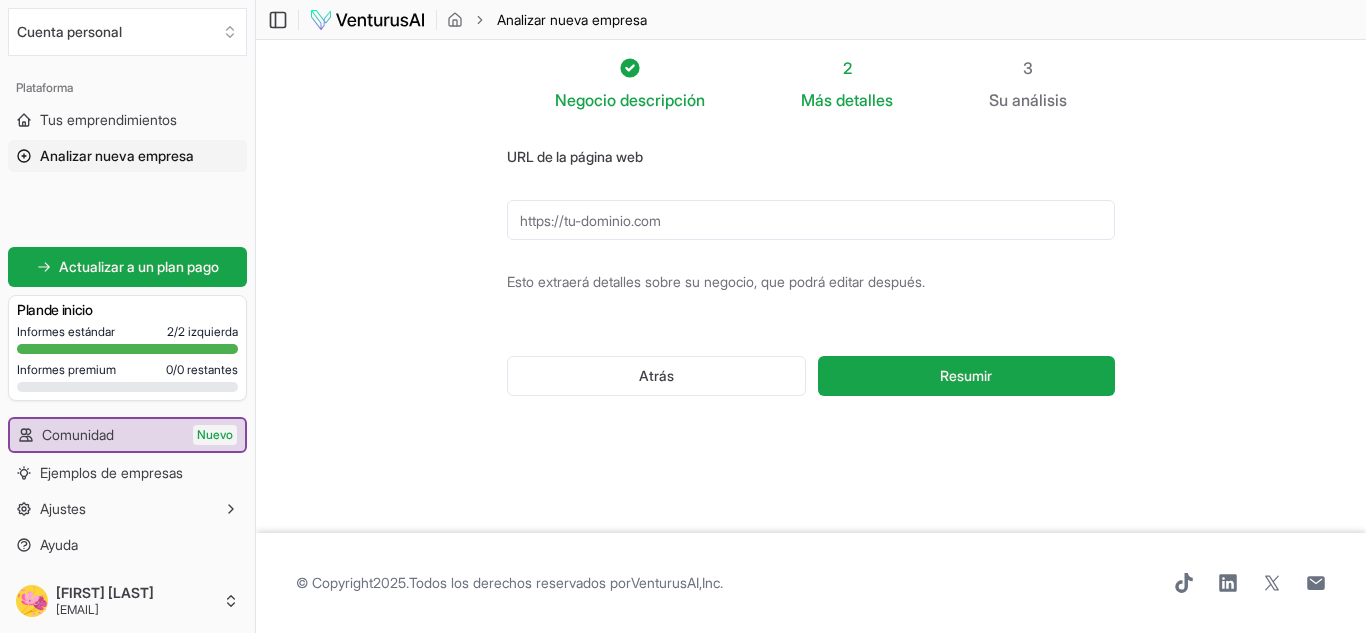 click on "URL de la página web" at bounding box center (811, 220) 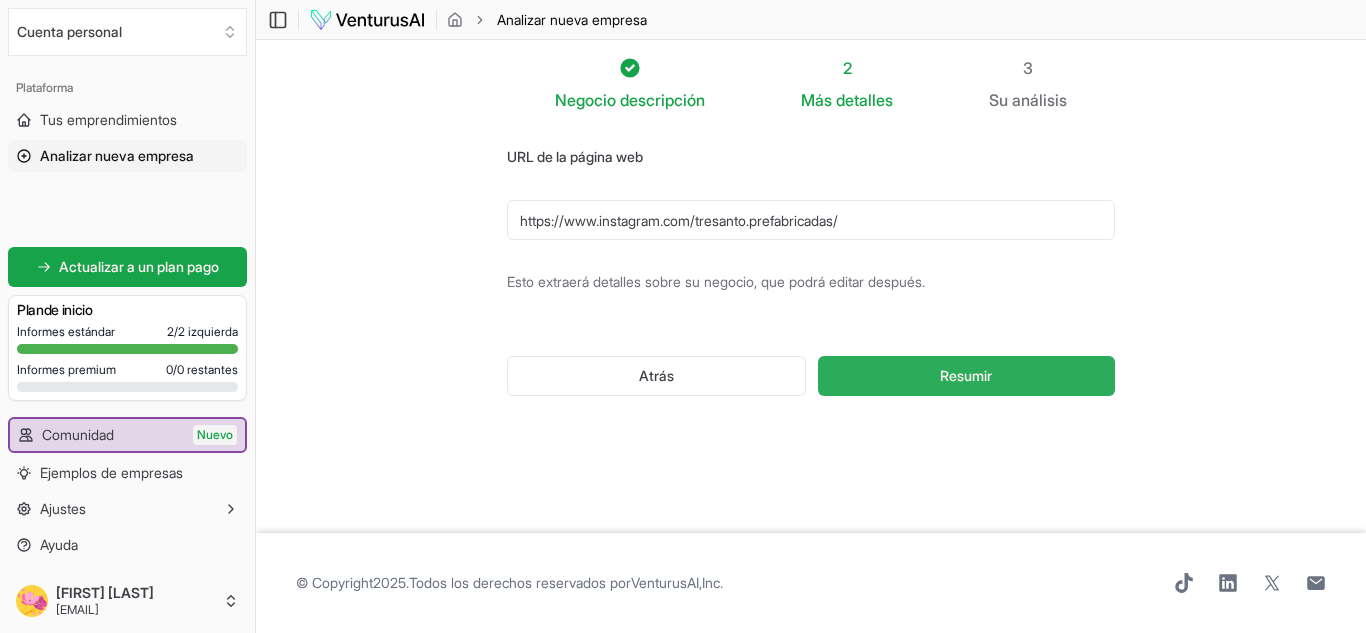 type on "https://www.instagram.com/tresanto.prefabricadas/" 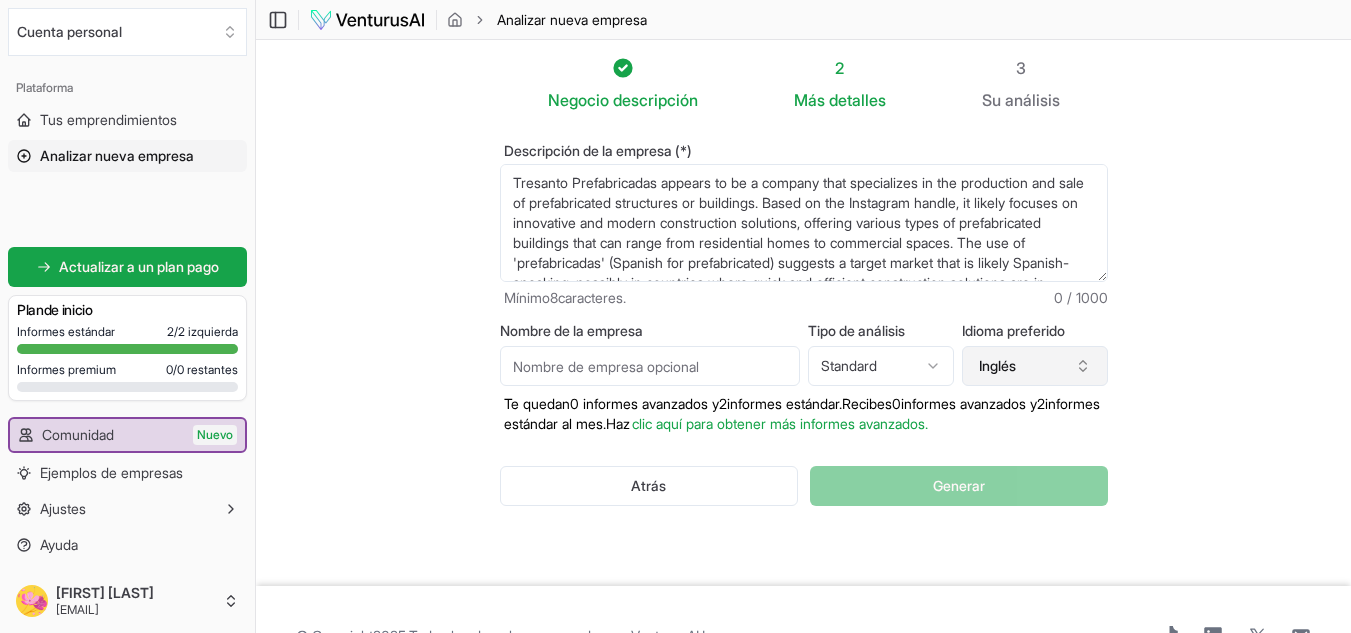 click 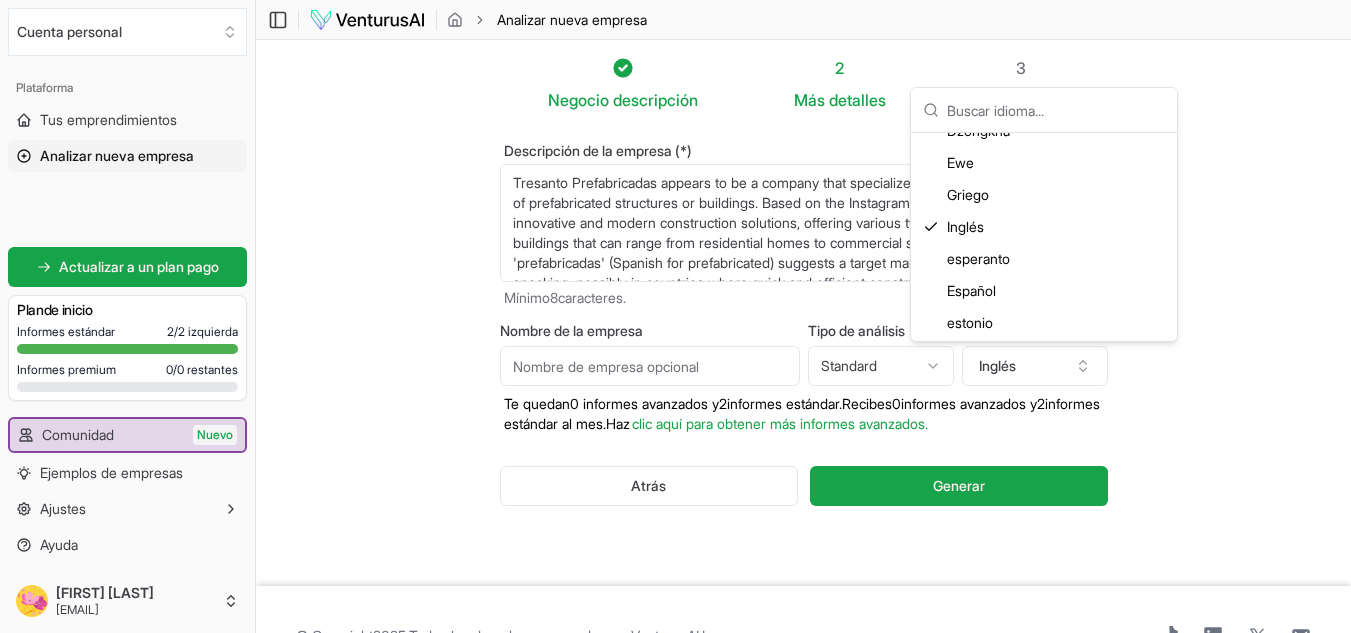 scroll, scrollTop: 1105, scrollLeft: 0, axis: vertical 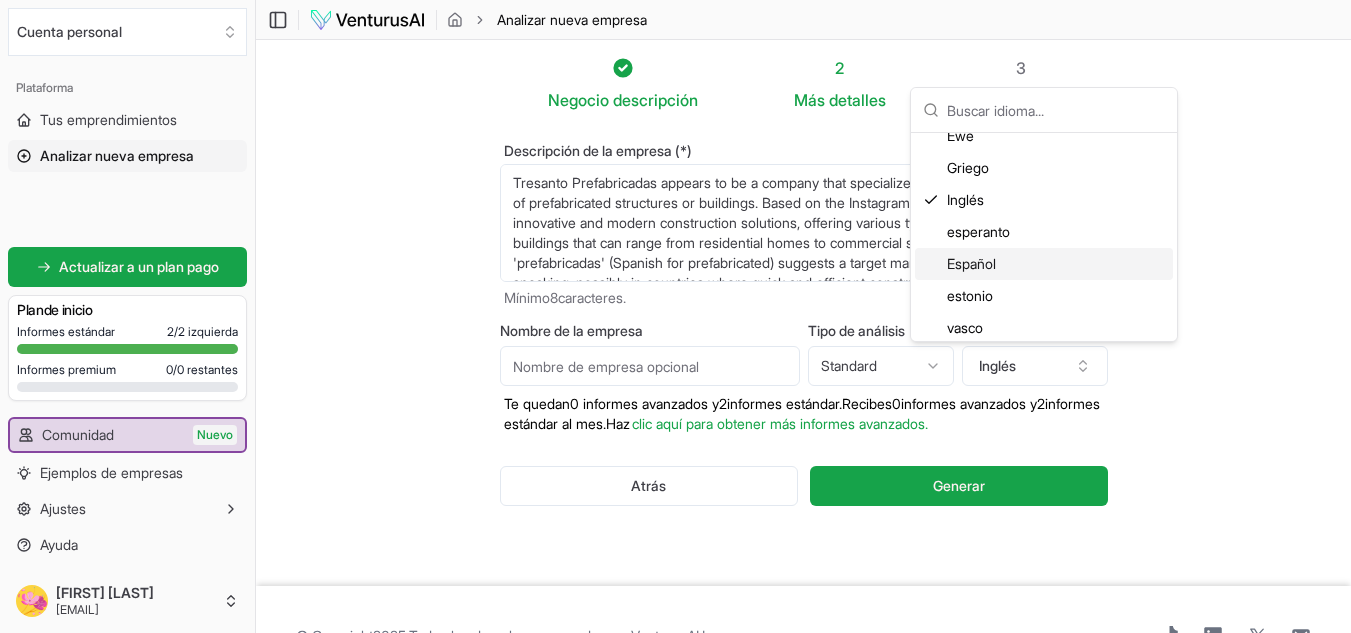 click on "Español" at bounding box center [971, 264] 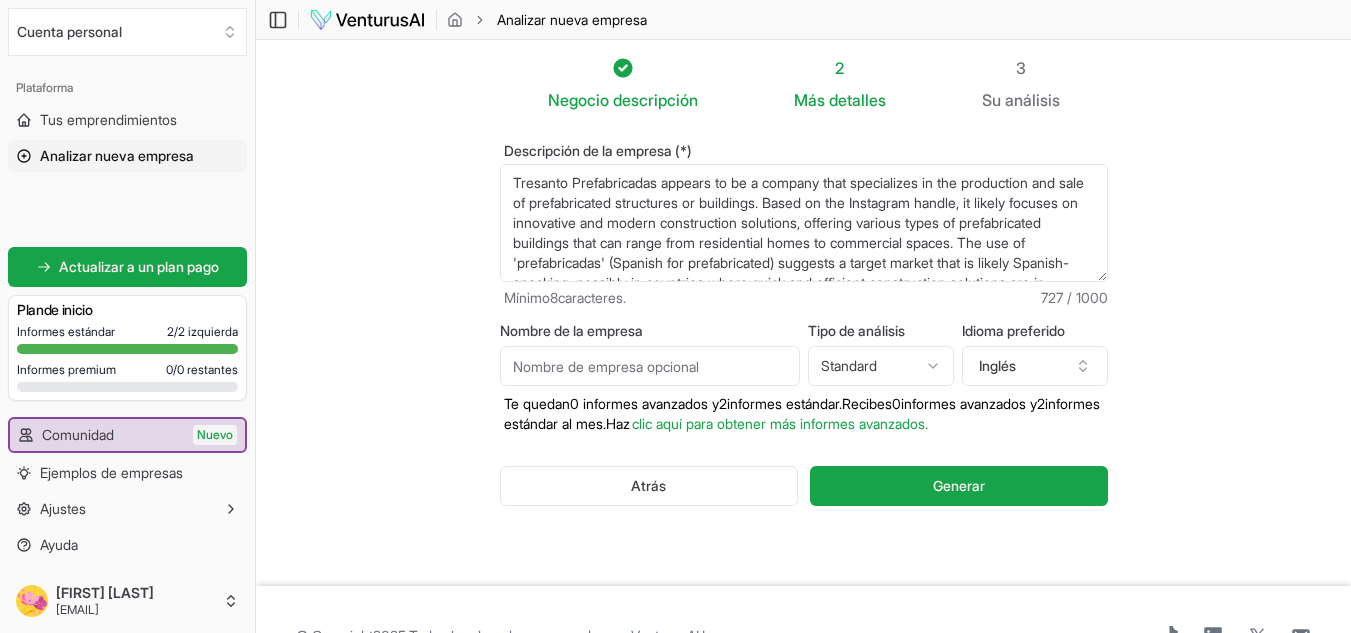 click on "Tresanto Prefabricadas appears to be a company that specializes in the production and sale of prefabricated structures or buildings. Based on the Instagram handle, it likely focuses on innovative and modern construction solutions, offering various types of prefabricated buildings that can range from residential homes to commercial spaces. The use of 'prefabricadas' (Spanish for prefabricated) suggests a target market that is likely Spanish-speaking, possibly in countries where quick and efficient construction solutions are in demand. The company may promote its products through engaging visual content on Instagram, showcasing their designs, construction processes, and completed projects to attract potential customers." at bounding box center (804, 223) 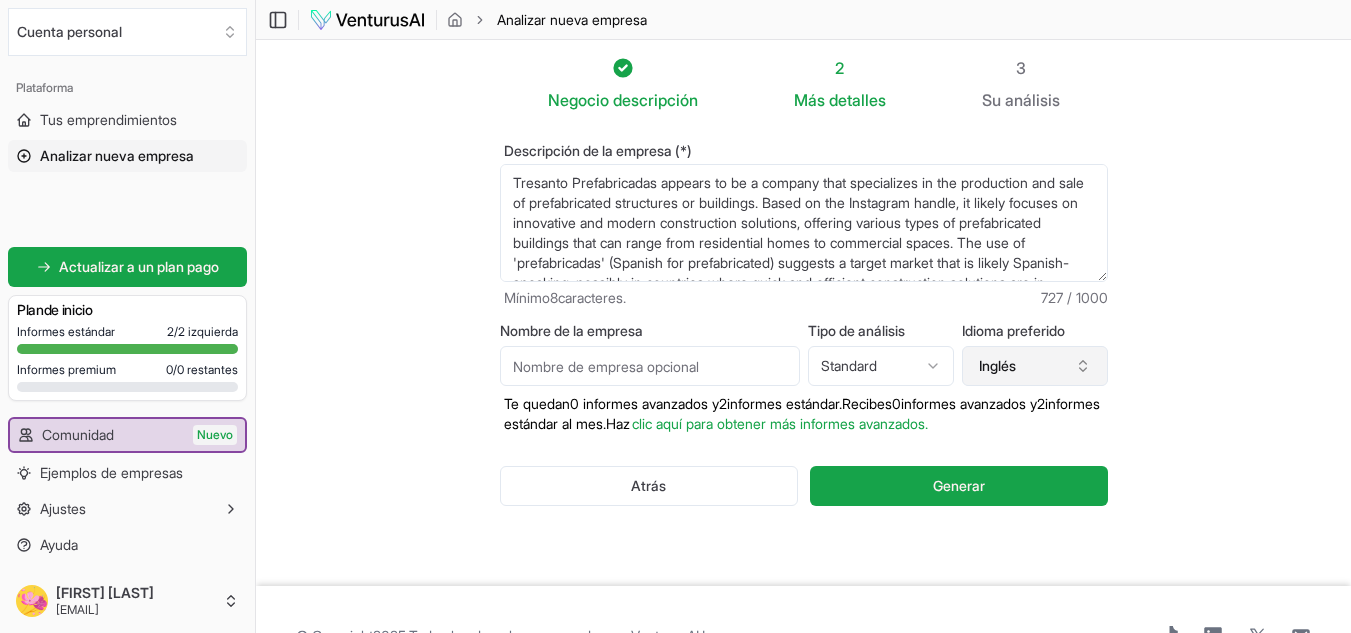 click 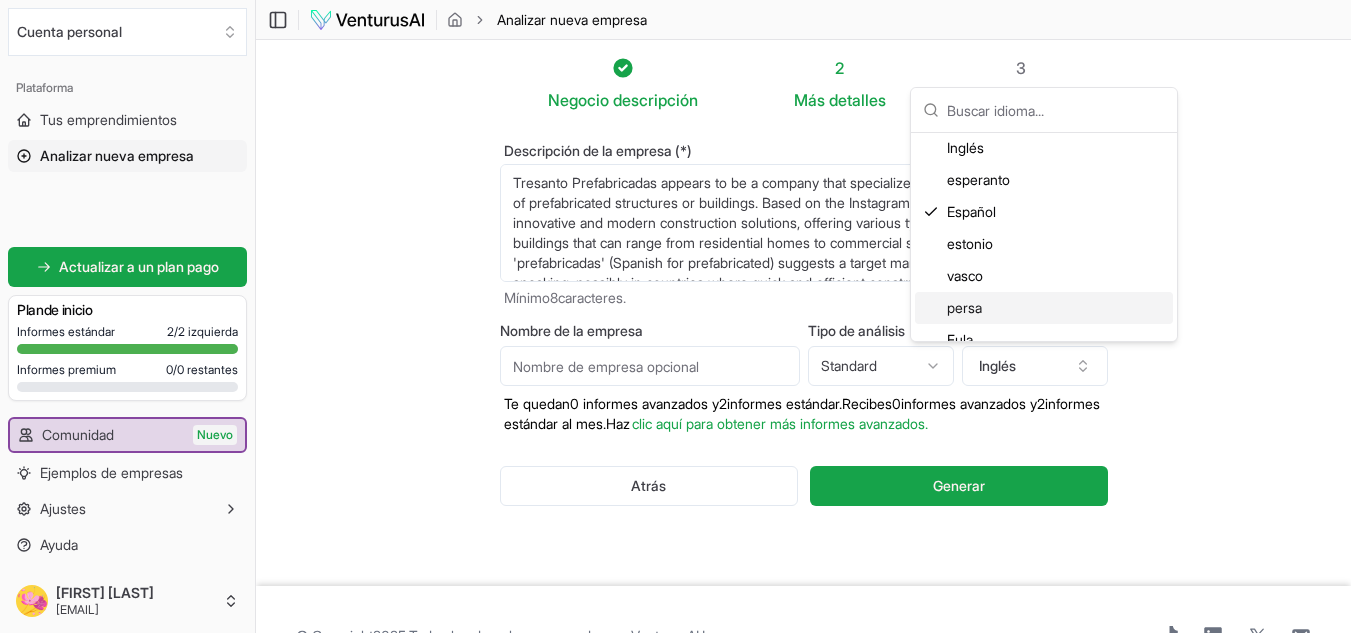 scroll, scrollTop: 1144, scrollLeft: 0, axis: vertical 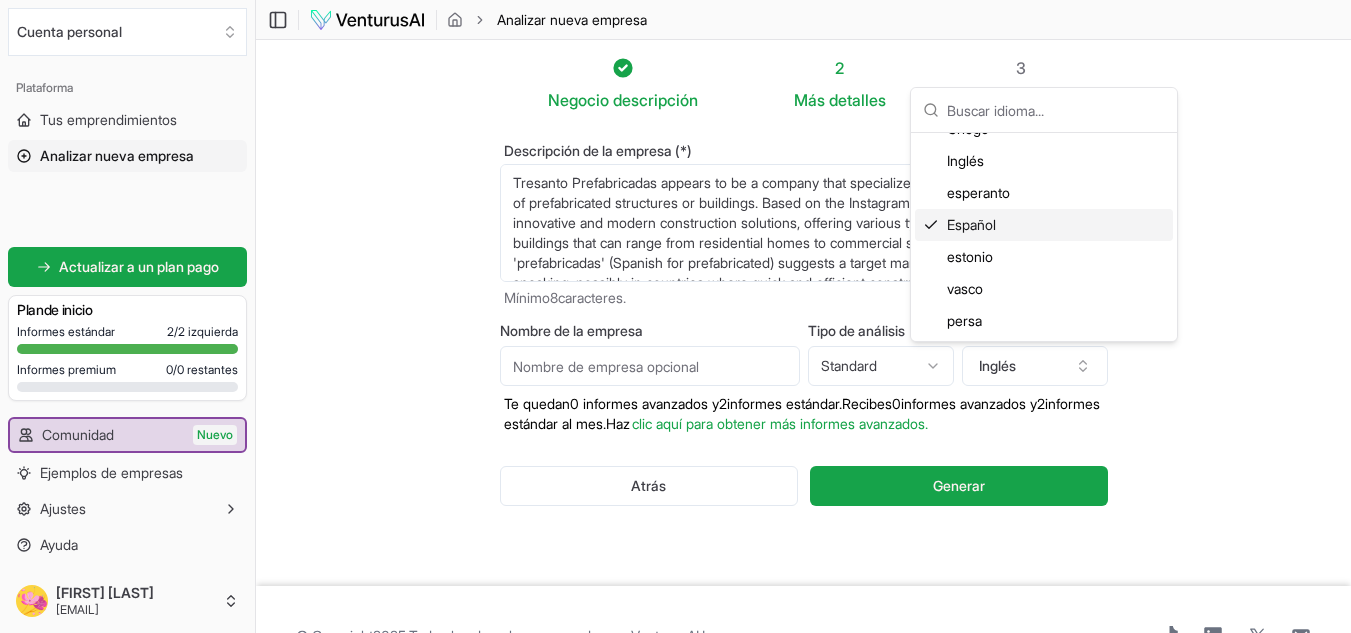 click on "Español" at bounding box center (971, 224) 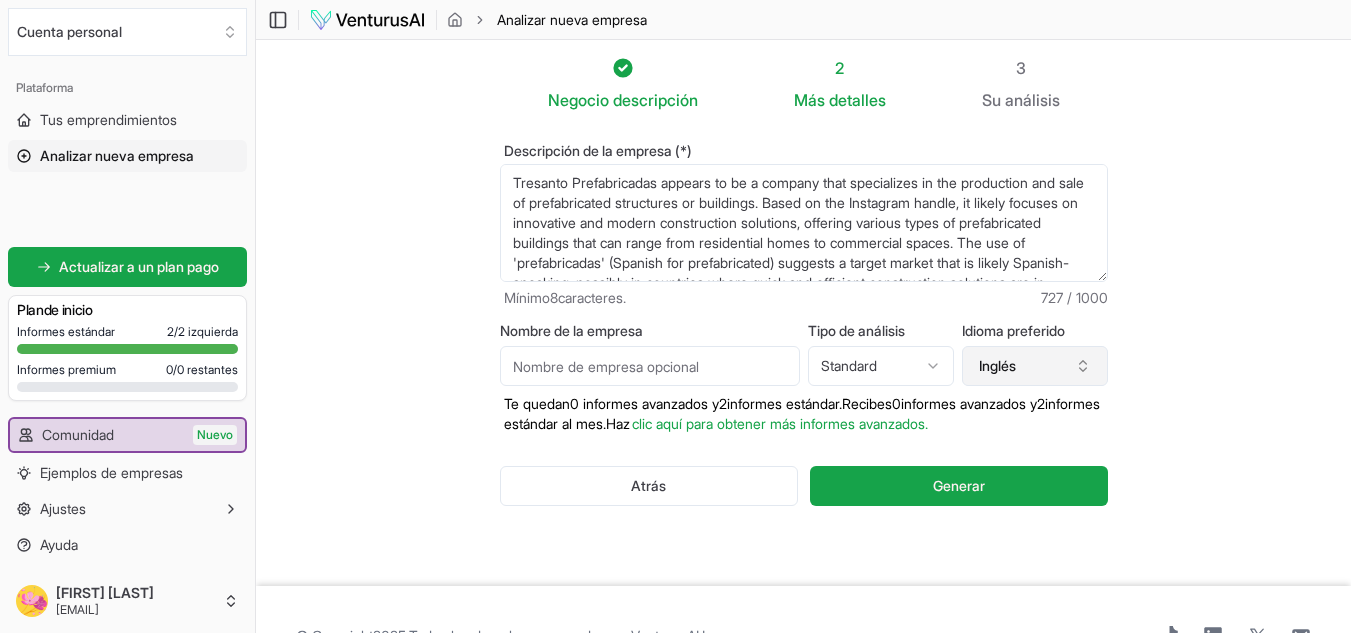 click 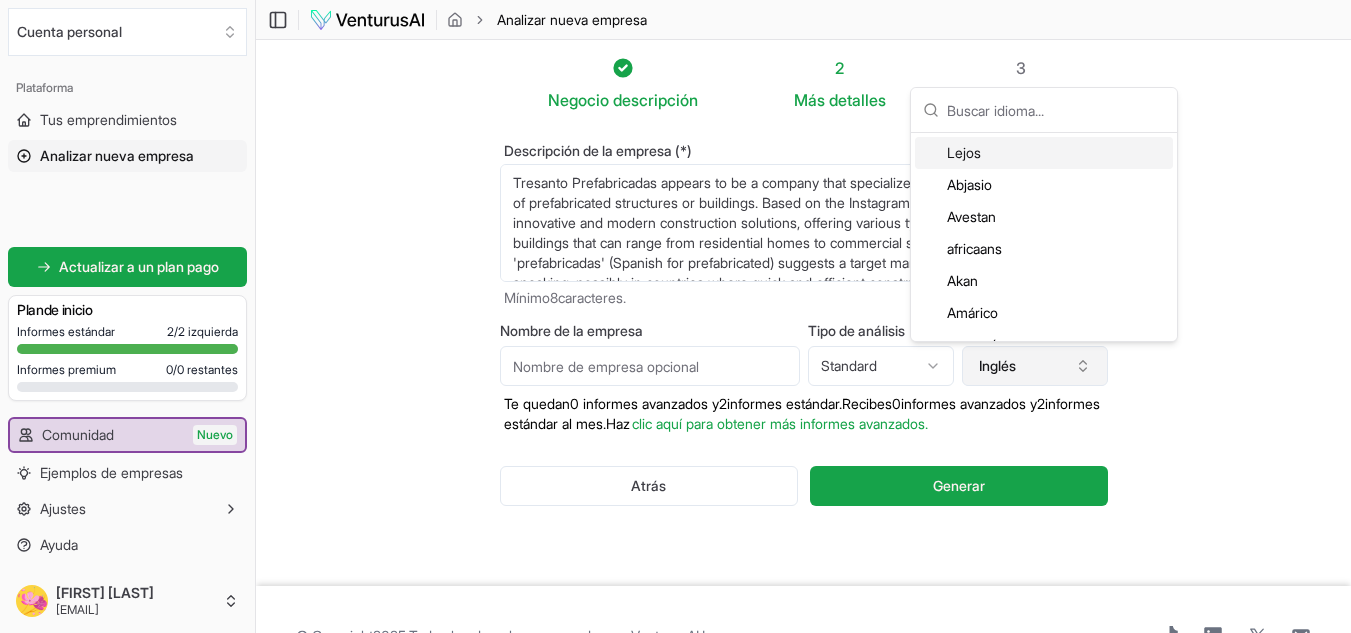click 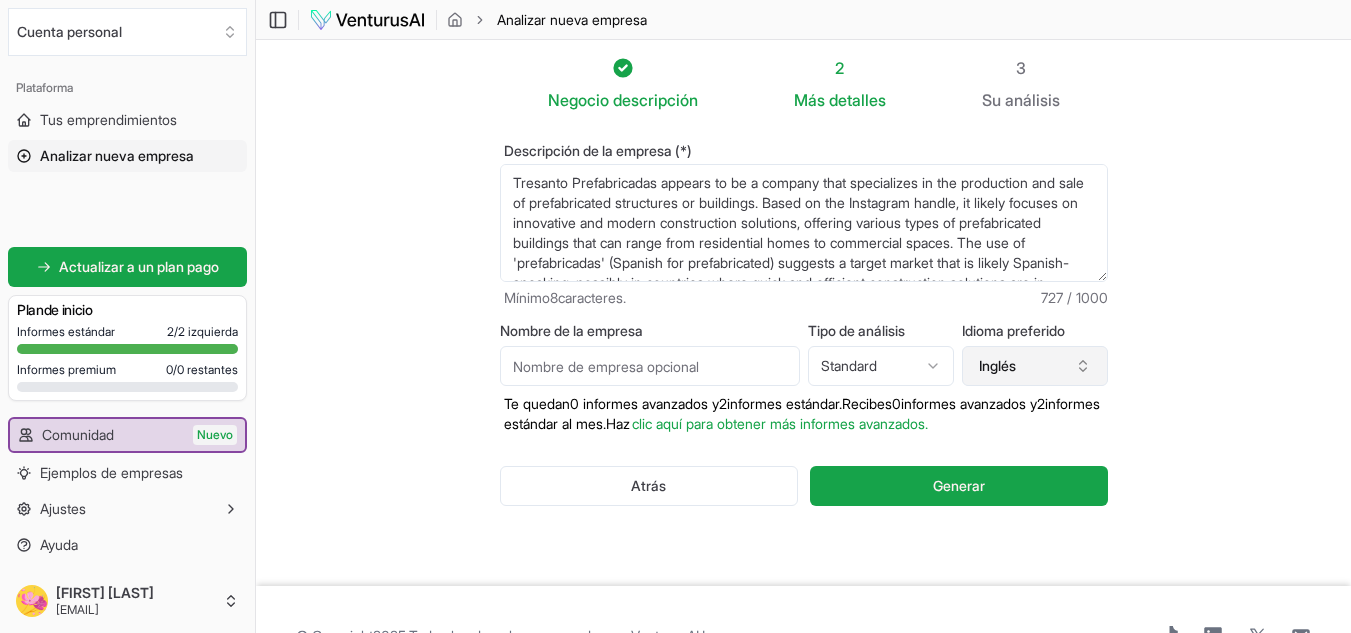 click 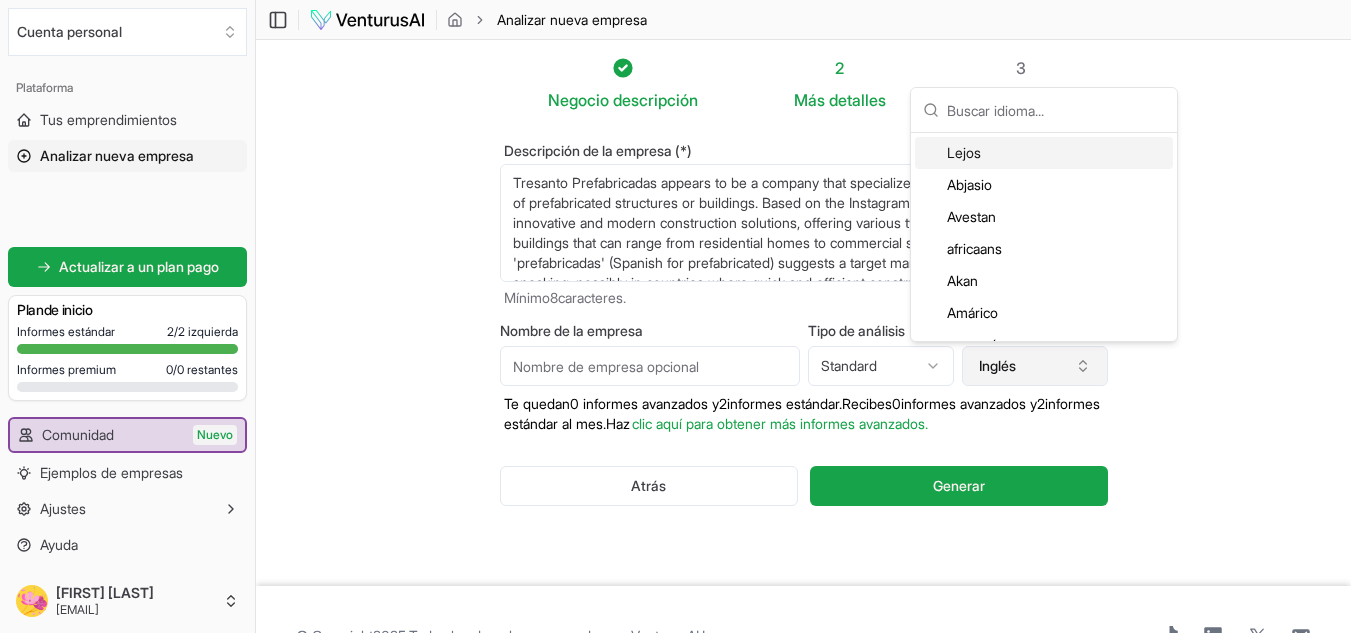click 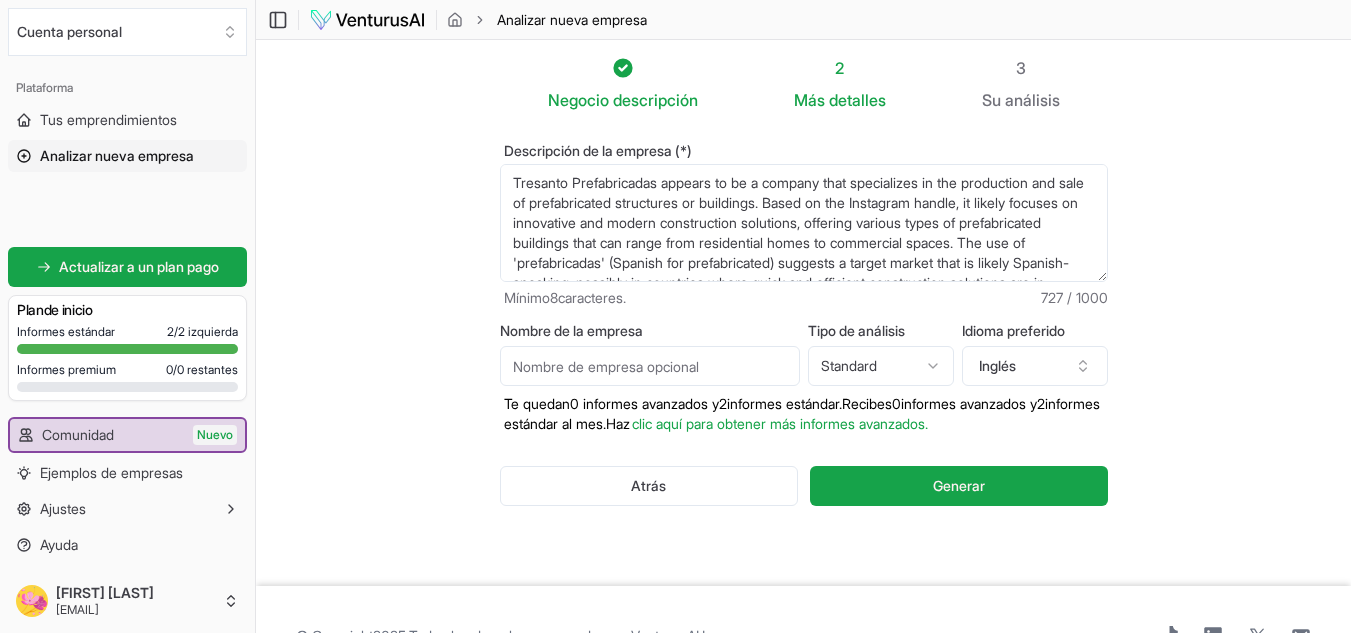 click on "Tresanto Prefabricadas appears to be a company that specializes in the production and sale of prefabricated structures or buildings. Based on the Instagram handle, it likely focuses on innovative and modern construction solutions, offering various types of prefabricated buildings that can range from residential homes to commercial spaces. The use of 'prefabricadas' (Spanish for prefabricated) suggests a target market that is likely Spanish-speaking, possibly in countries where quick and efficient construction solutions are in demand. The company may promote its products through engaging visual content on Instagram, showcasing their designs, construction processes, and completed projects to attract potential customers." at bounding box center [804, 223] 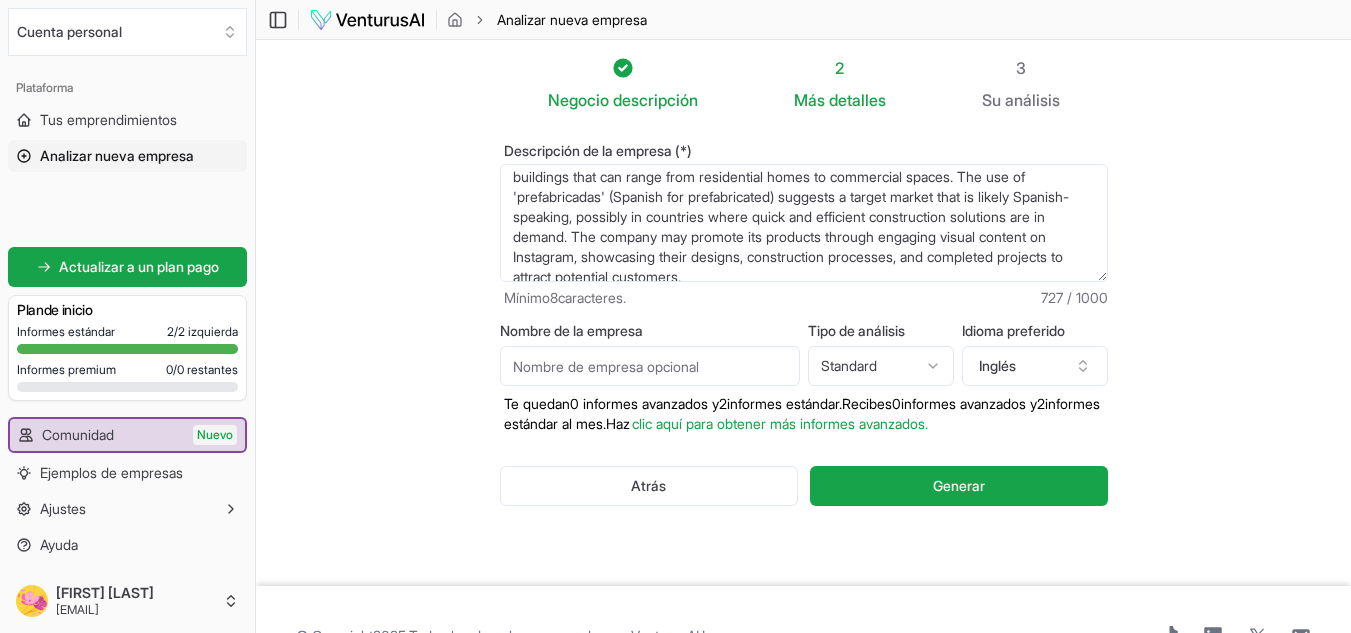 scroll, scrollTop: 80, scrollLeft: 0, axis: vertical 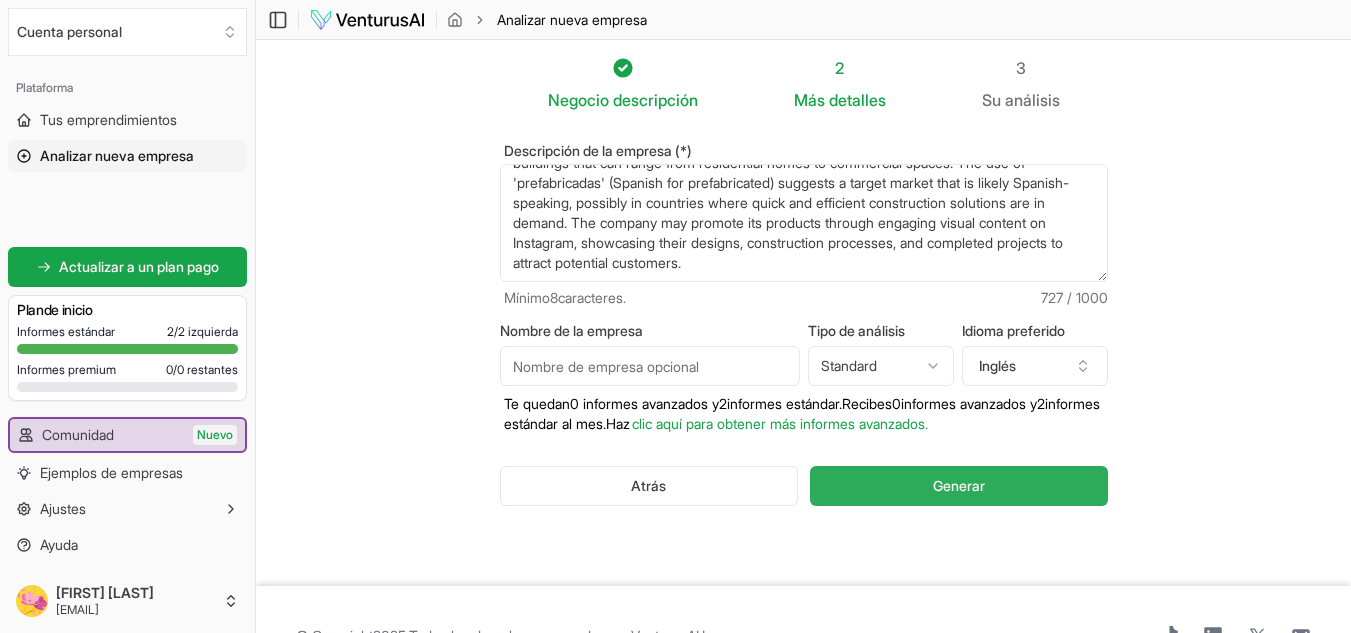 click on "Generar" at bounding box center (958, 486) 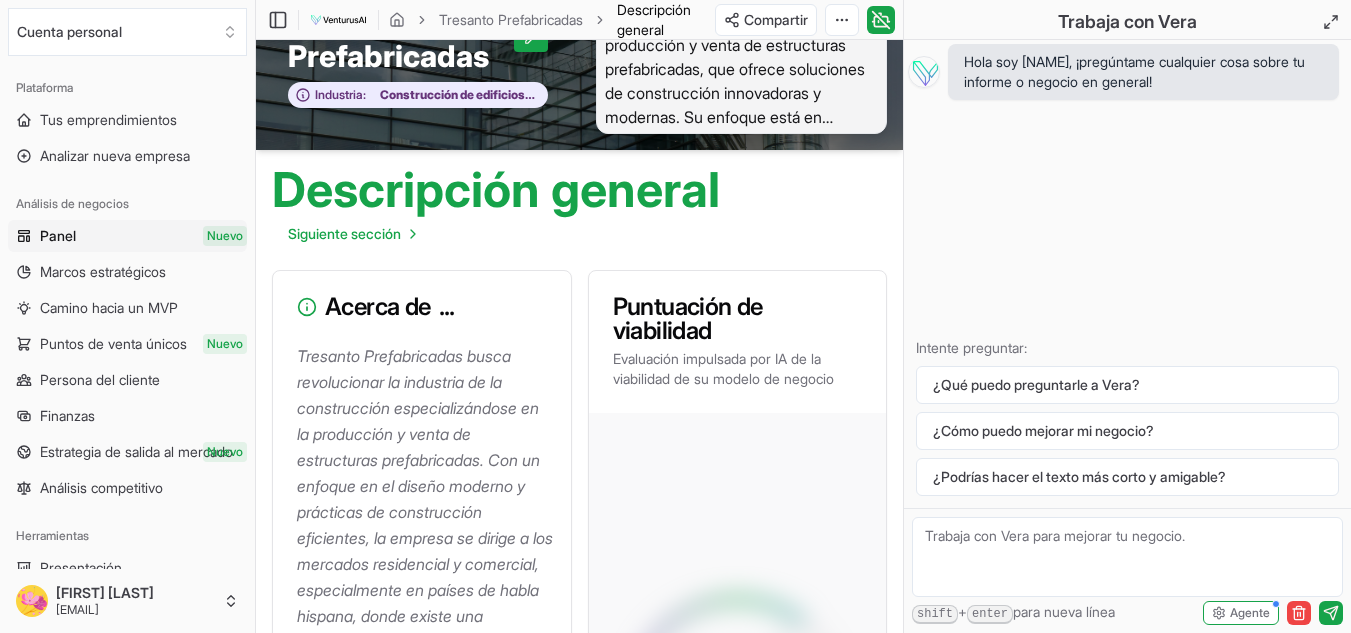scroll, scrollTop: 88, scrollLeft: 0, axis: vertical 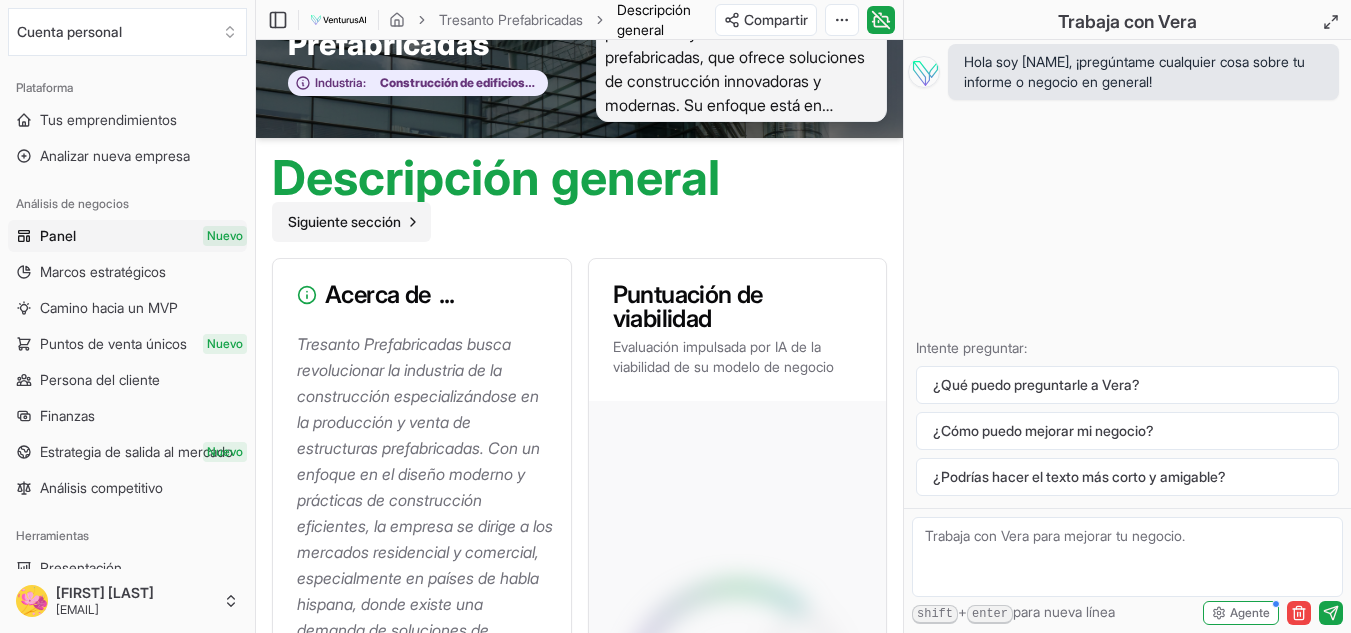click 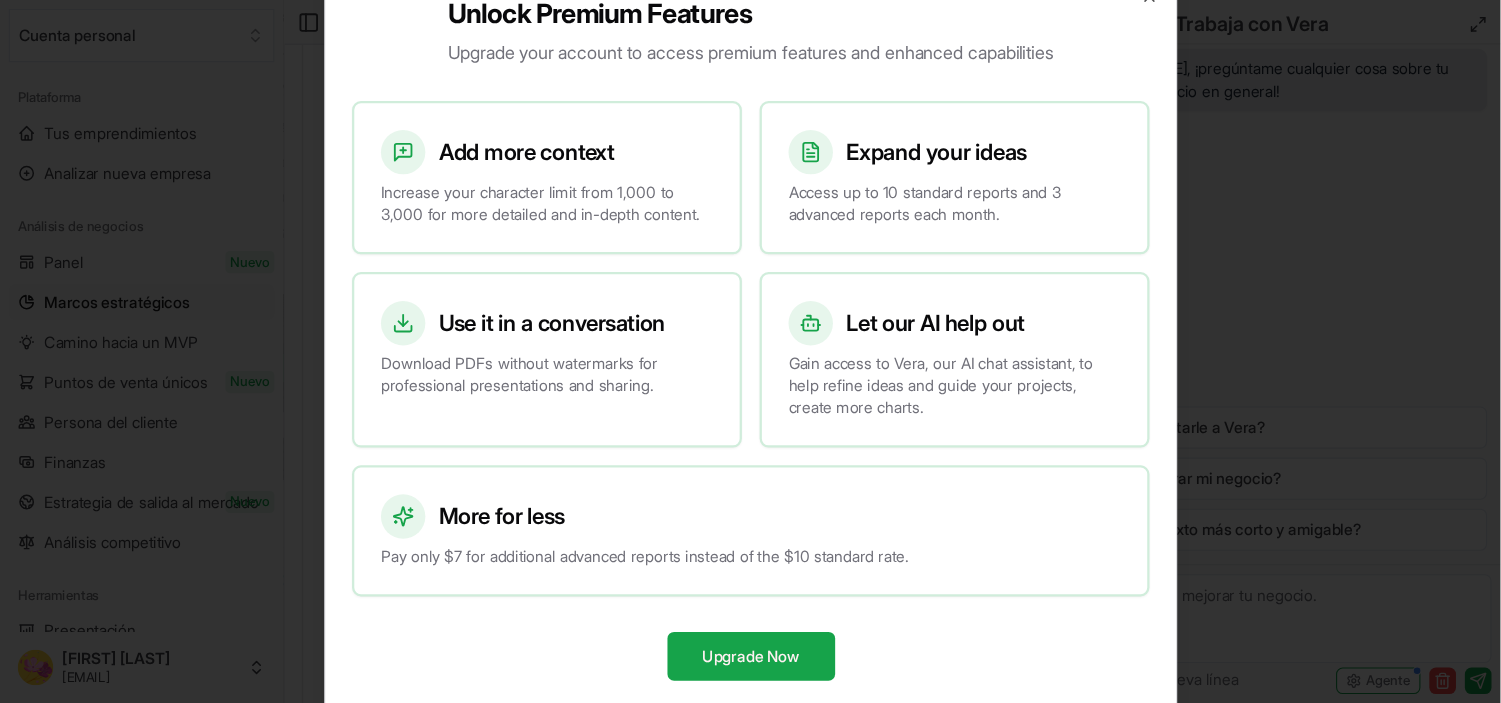 scroll, scrollTop: 825, scrollLeft: 0, axis: vertical 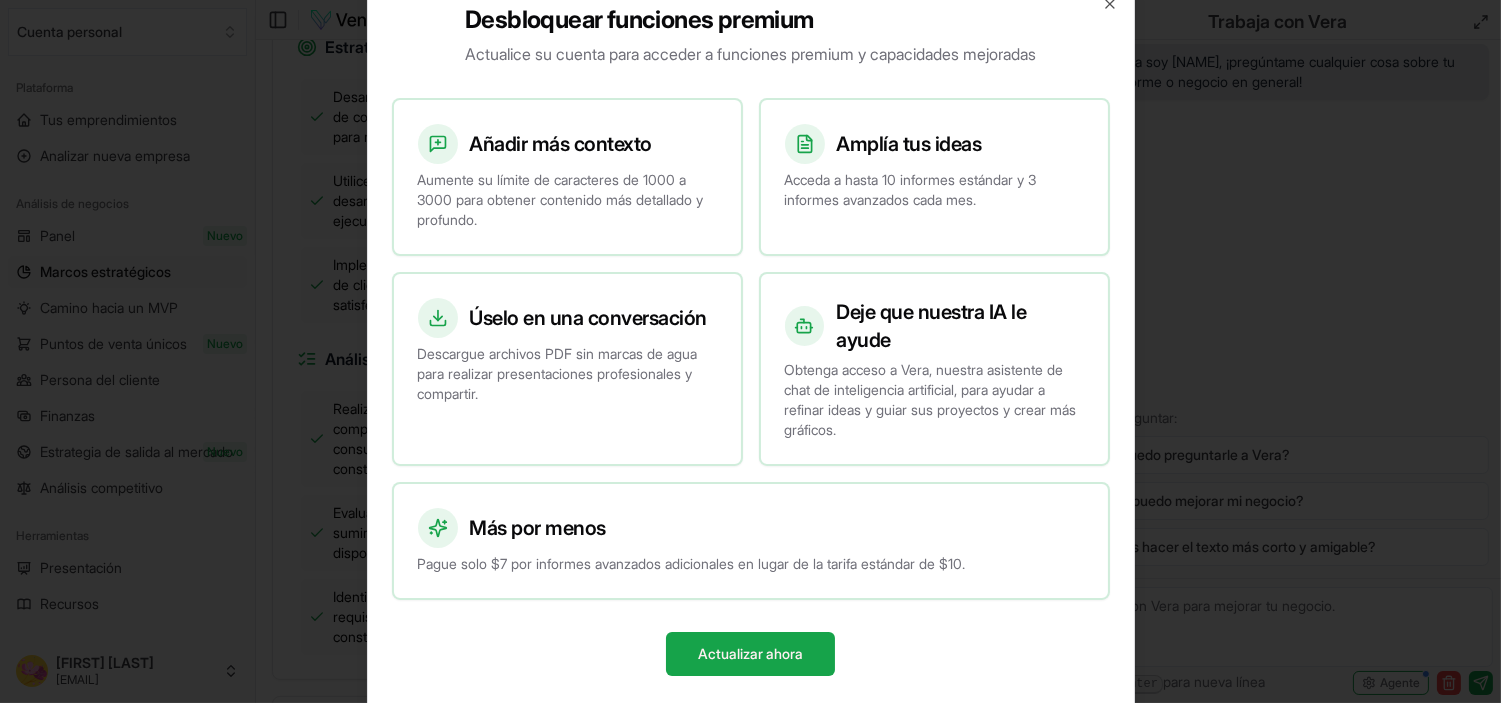 drag, startPoint x: 1295, startPoint y: 11, endPoint x: 935, endPoint y: 652, distance: 735.17413 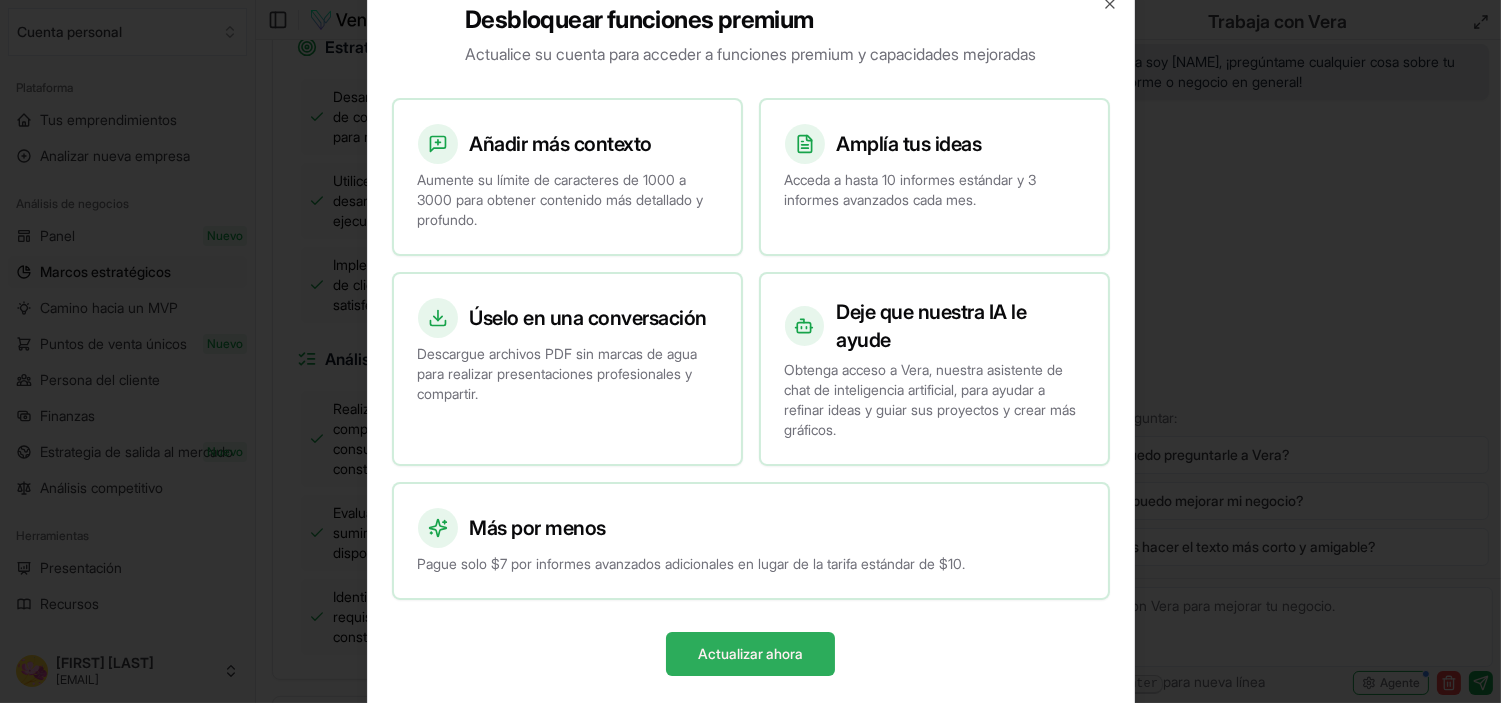 click on "Actualizar ahora" at bounding box center [750, 653] 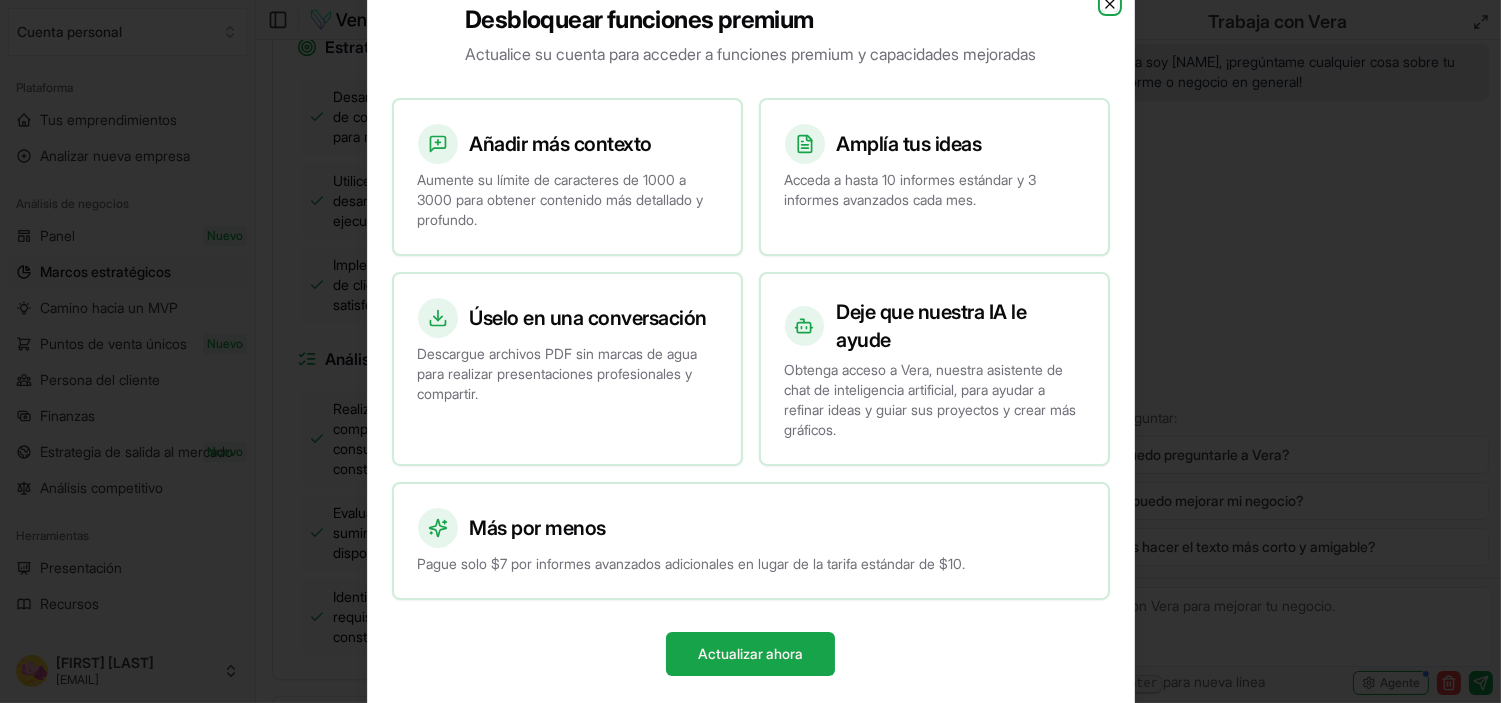 click 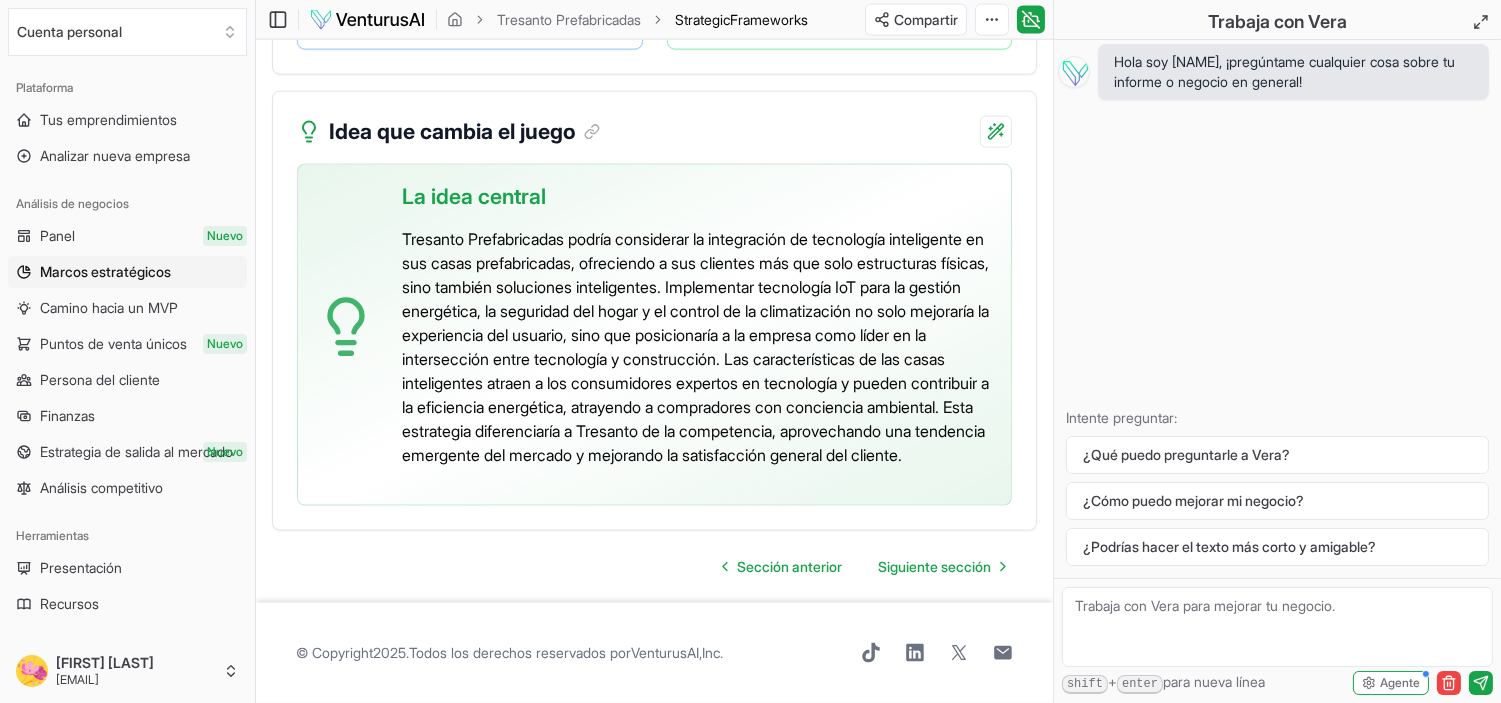scroll, scrollTop: 5450, scrollLeft: 0, axis: vertical 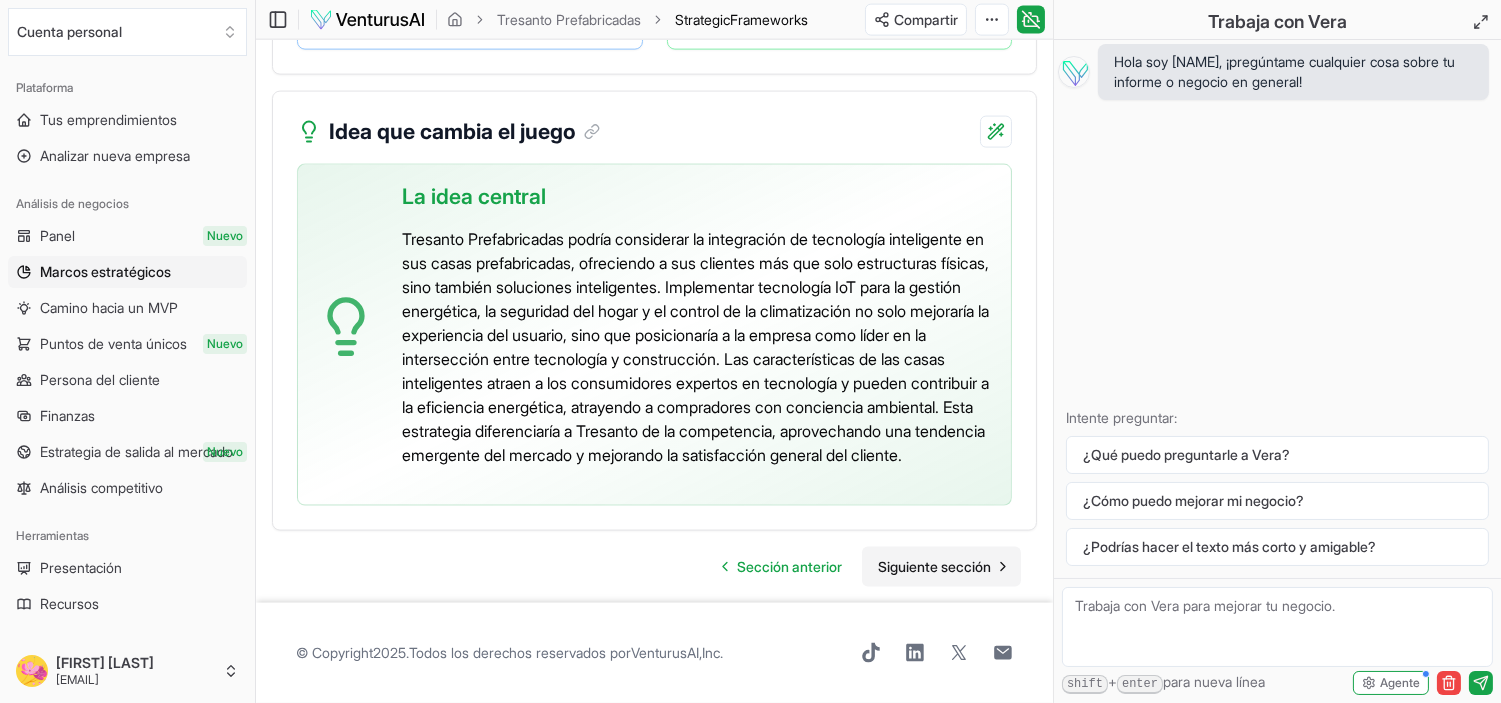 click on "Siguiente sección" at bounding box center [934, 566] 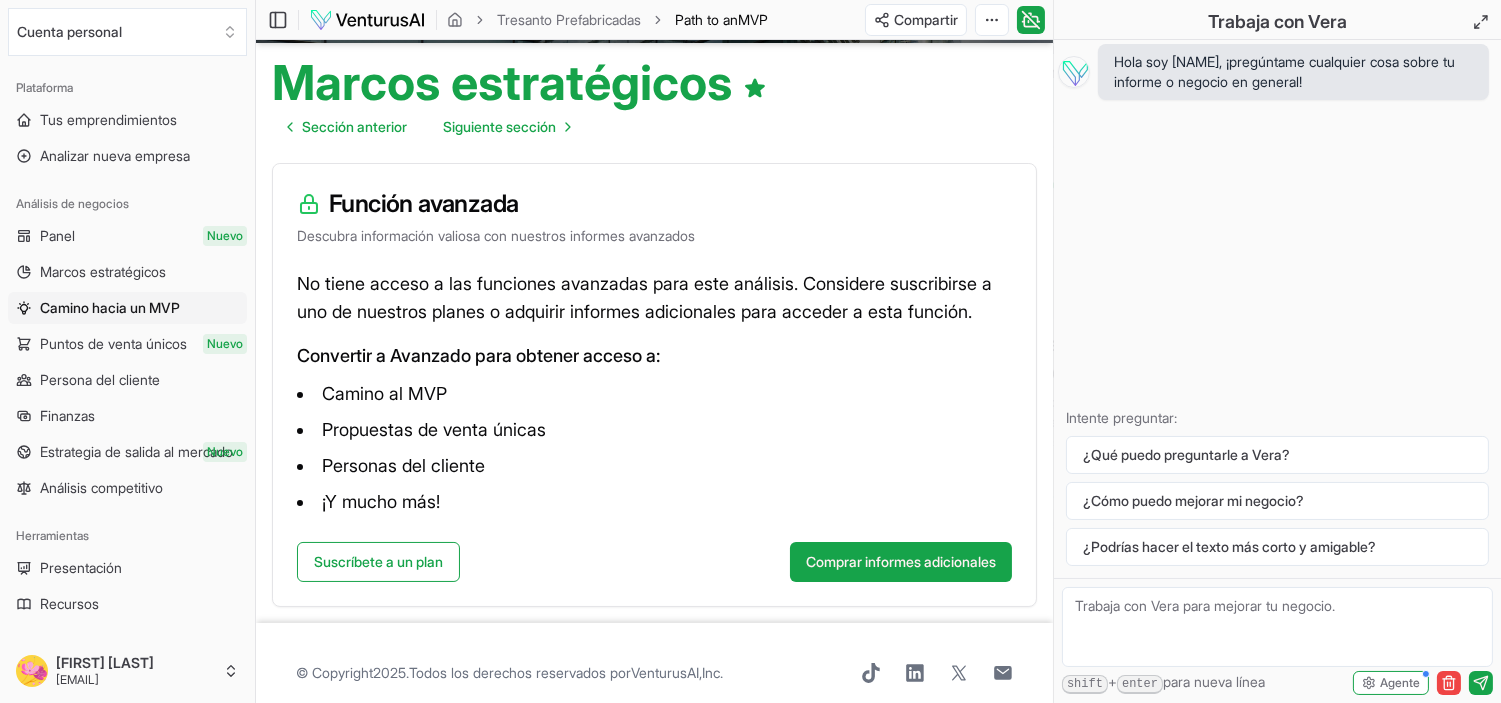 scroll, scrollTop: 184, scrollLeft: 0, axis: vertical 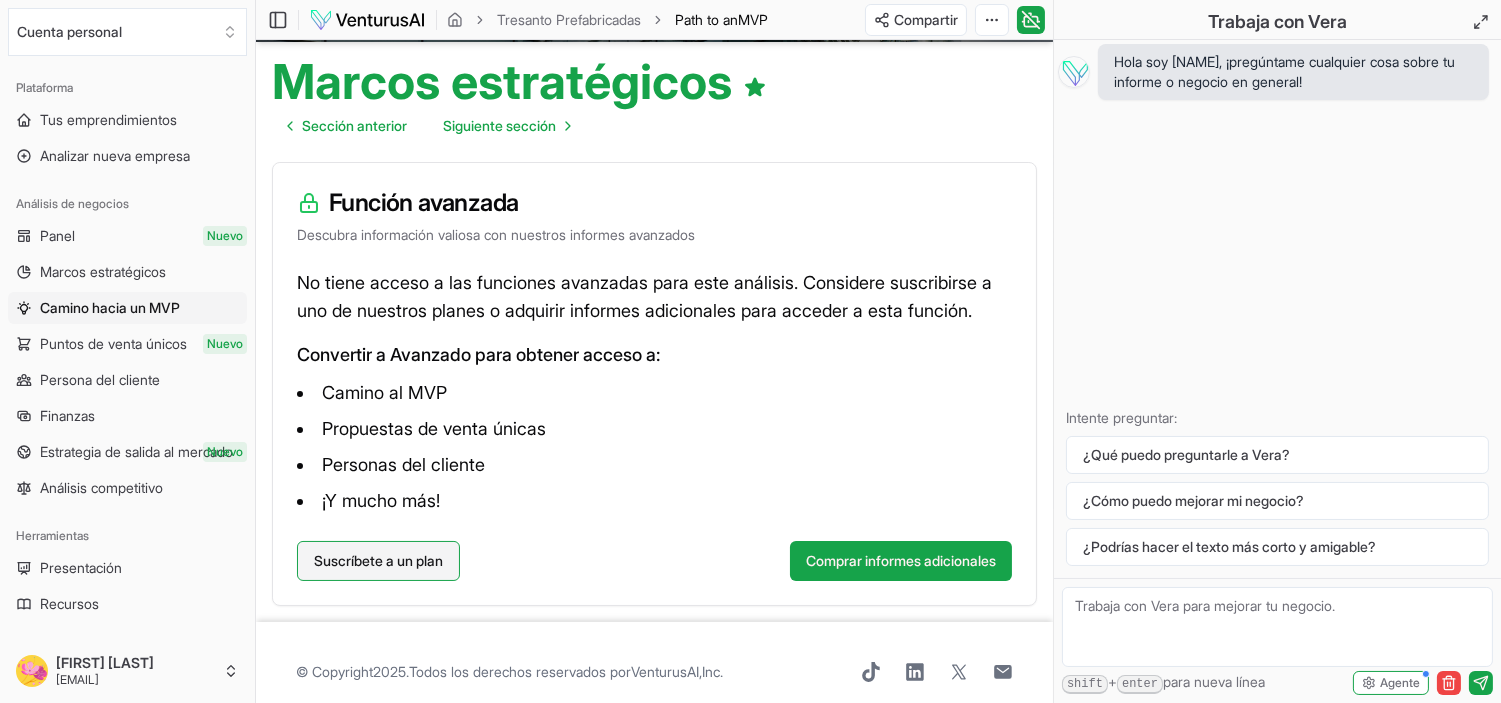 click on "Suscríbete a un plan" at bounding box center [378, 560] 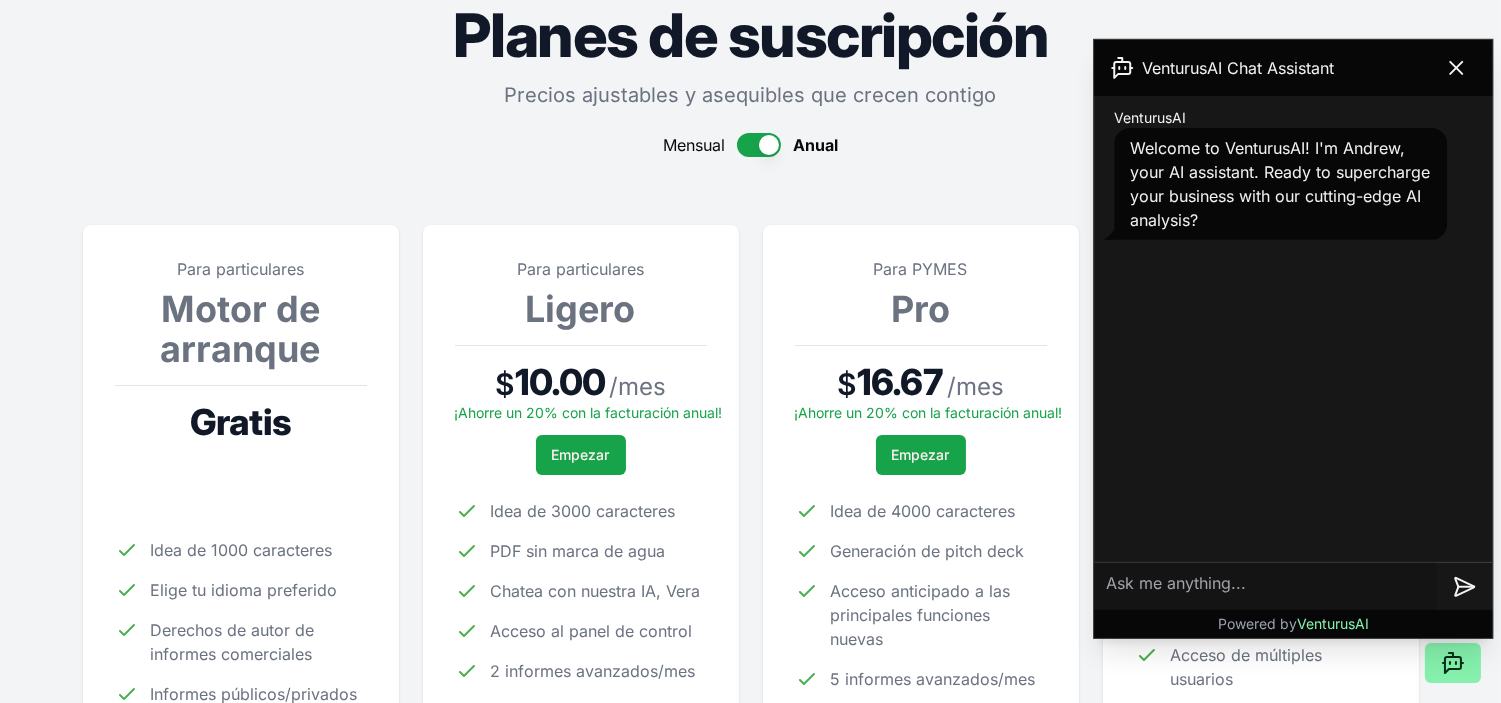 scroll, scrollTop: 271, scrollLeft: 0, axis: vertical 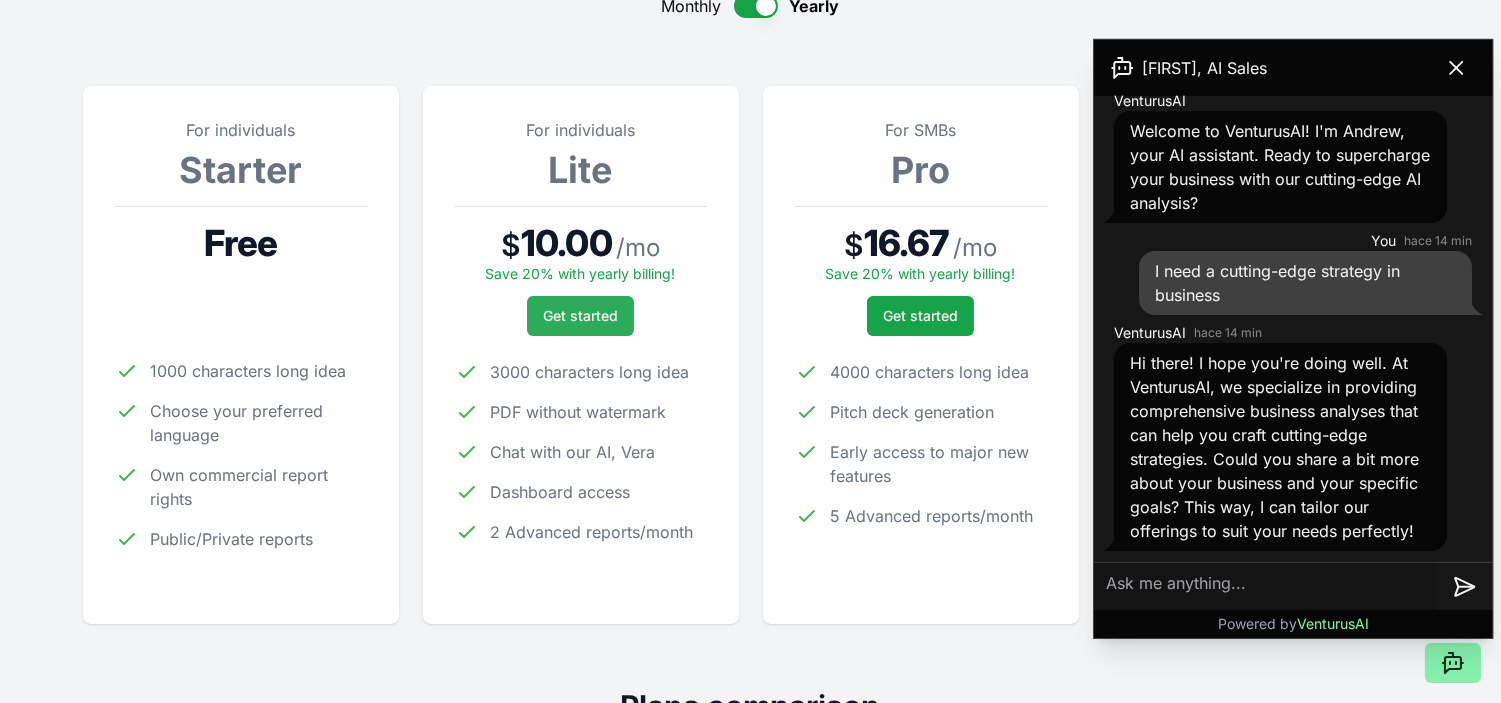 click on "Get started" at bounding box center (580, 316) 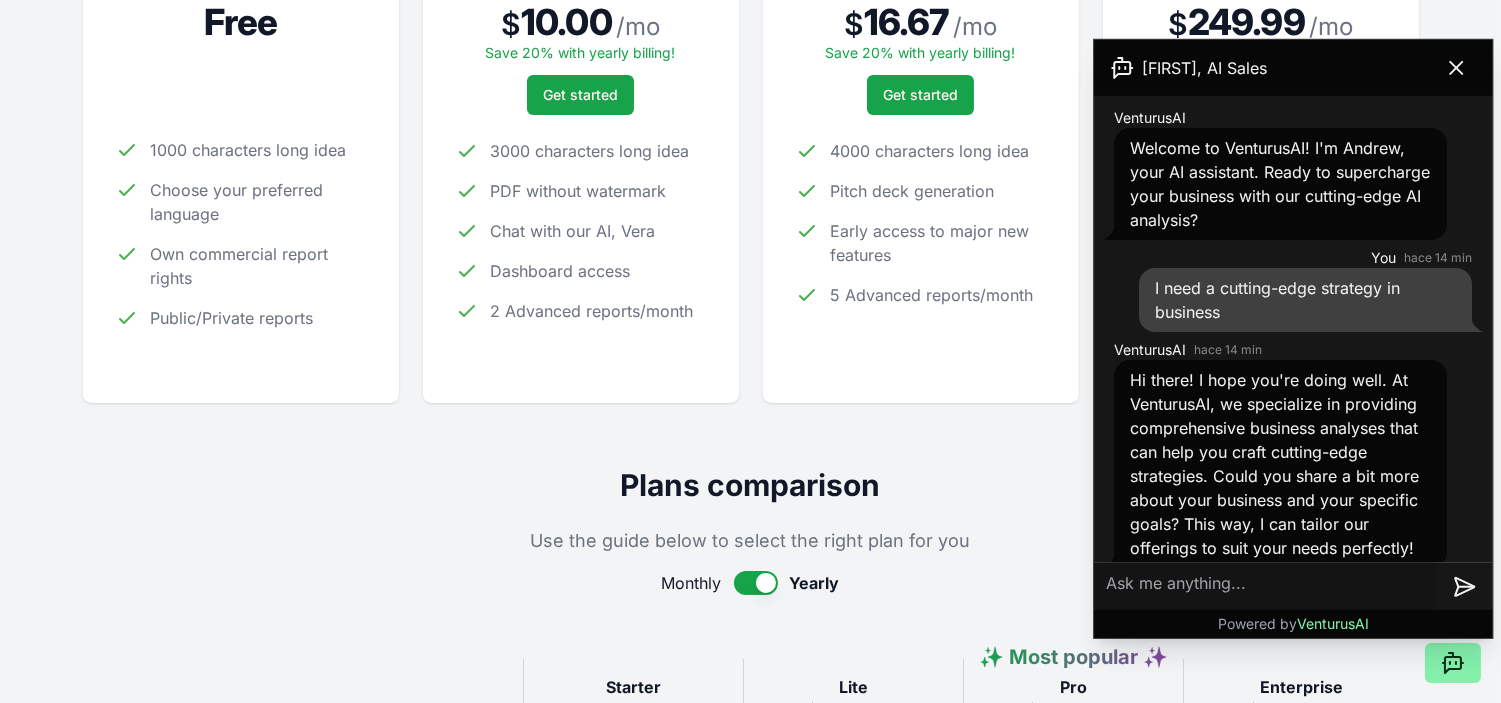 scroll, scrollTop: 522, scrollLeft: 0, axis: vertical 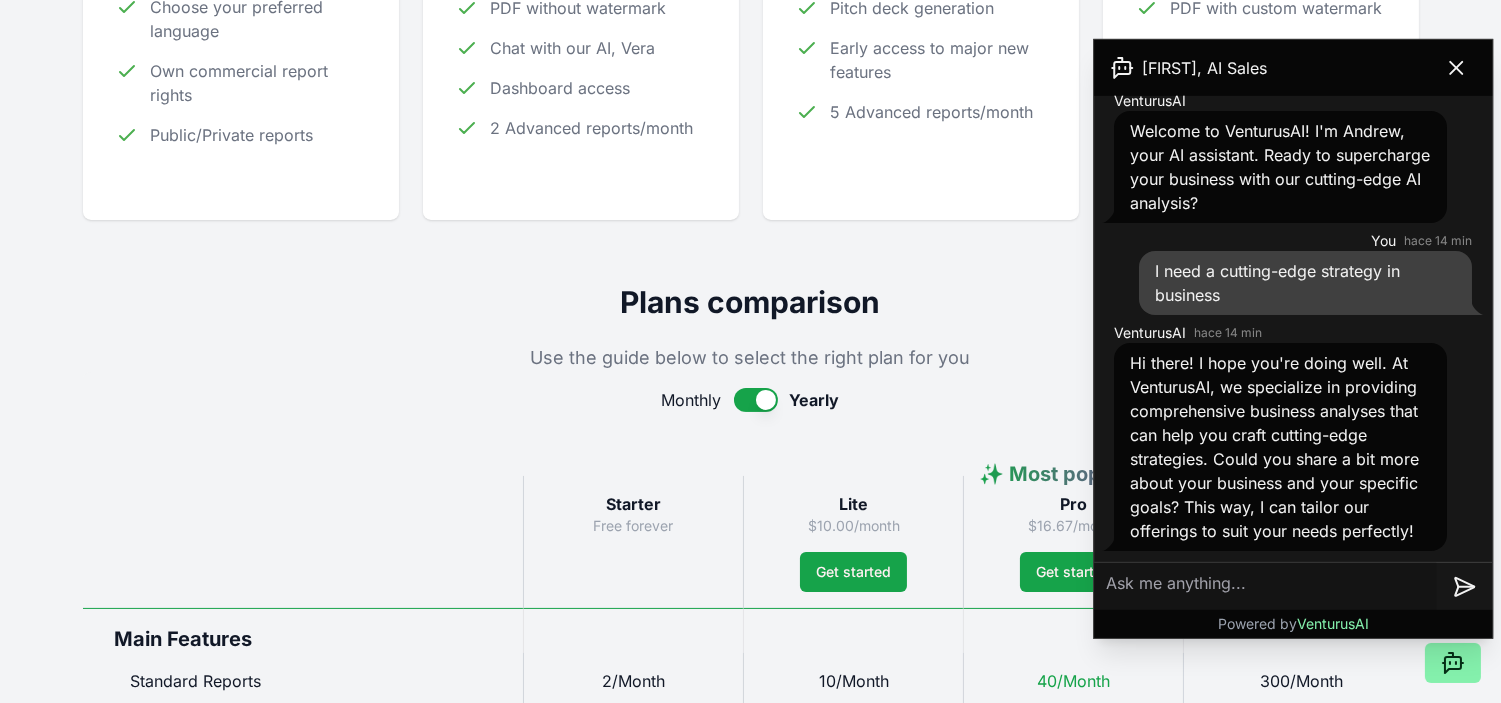 click at bounding box center (756, 400) 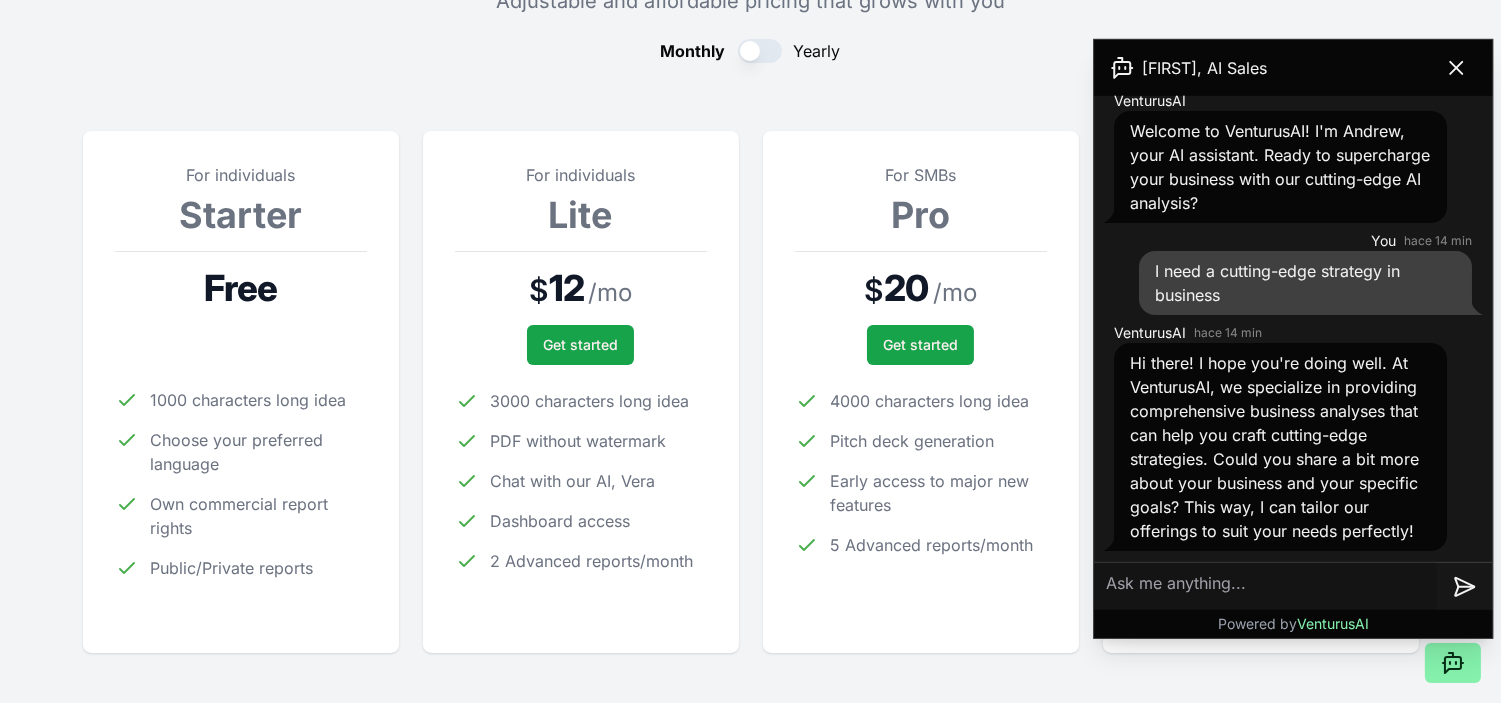 scroll, scrollTop: 184, scrollLeft: 0, axis: vertical 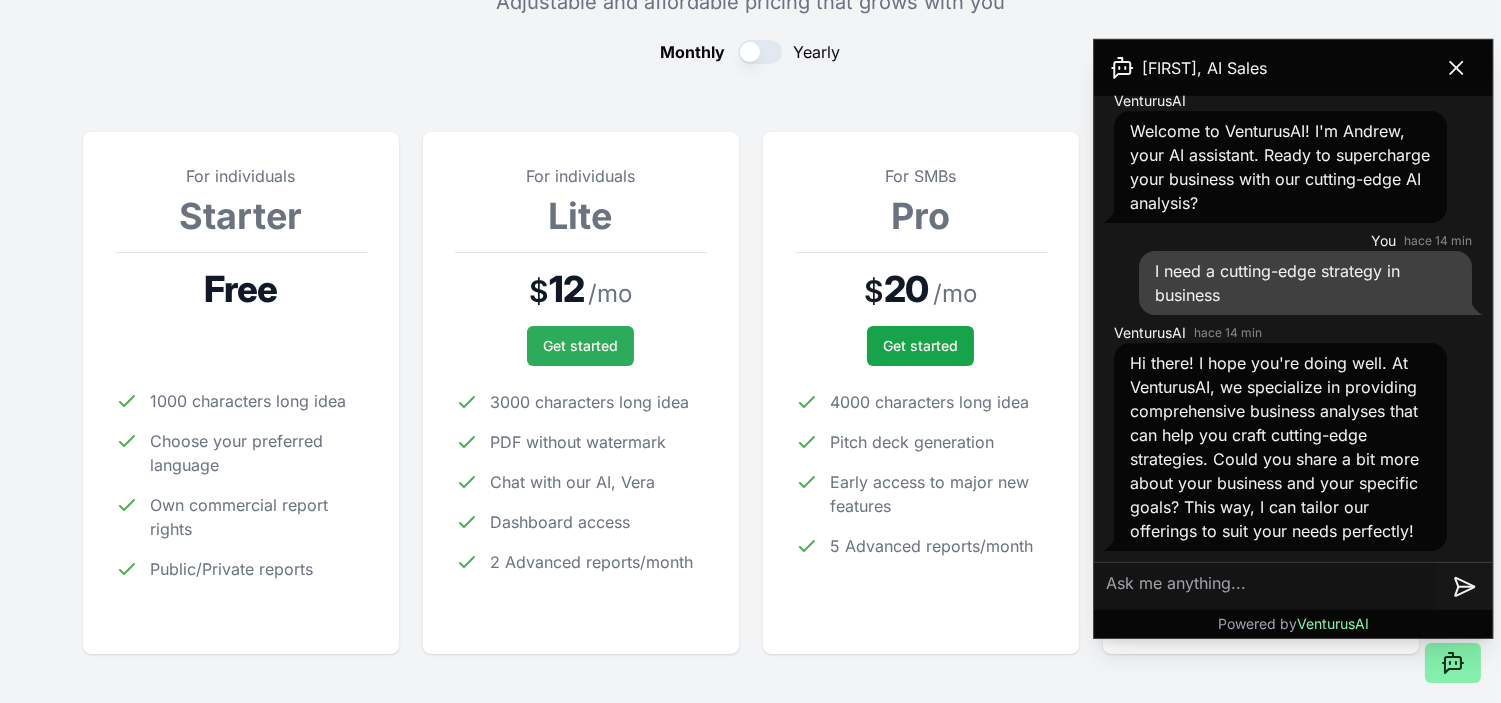 click on "Get started" at bounding box center (580, 346) 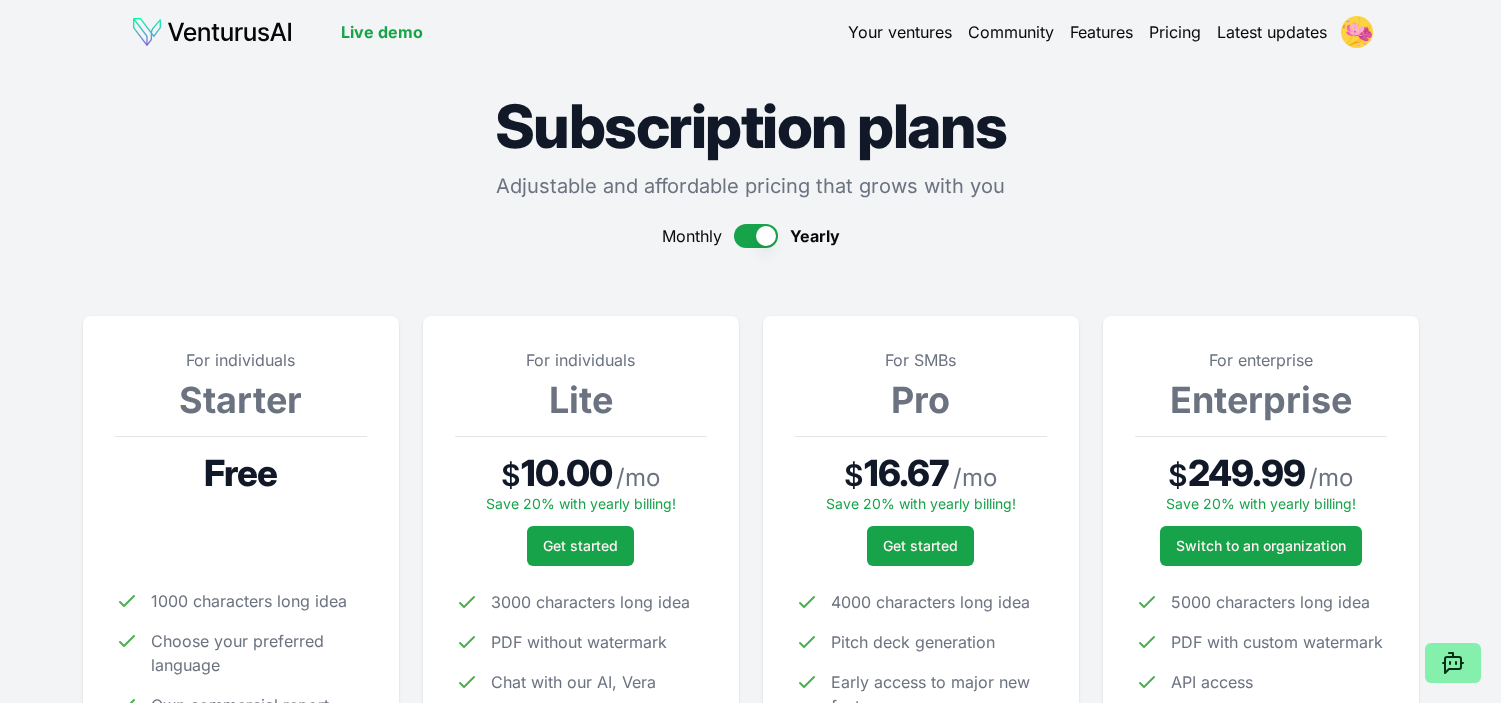 scroll, scrollTop: 186, scrollLeft: 0, axis: vertical 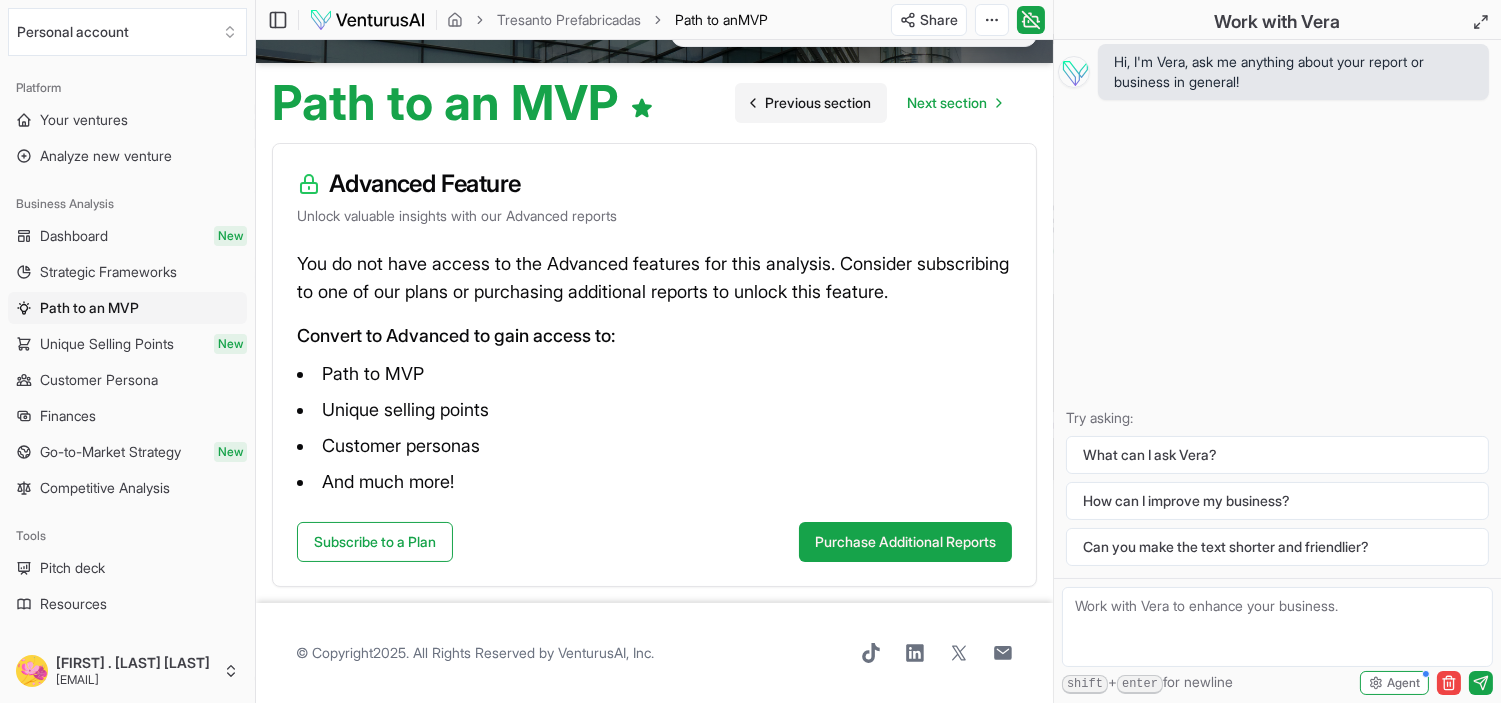 click on "Previous section" at bounding box center [818, 103] 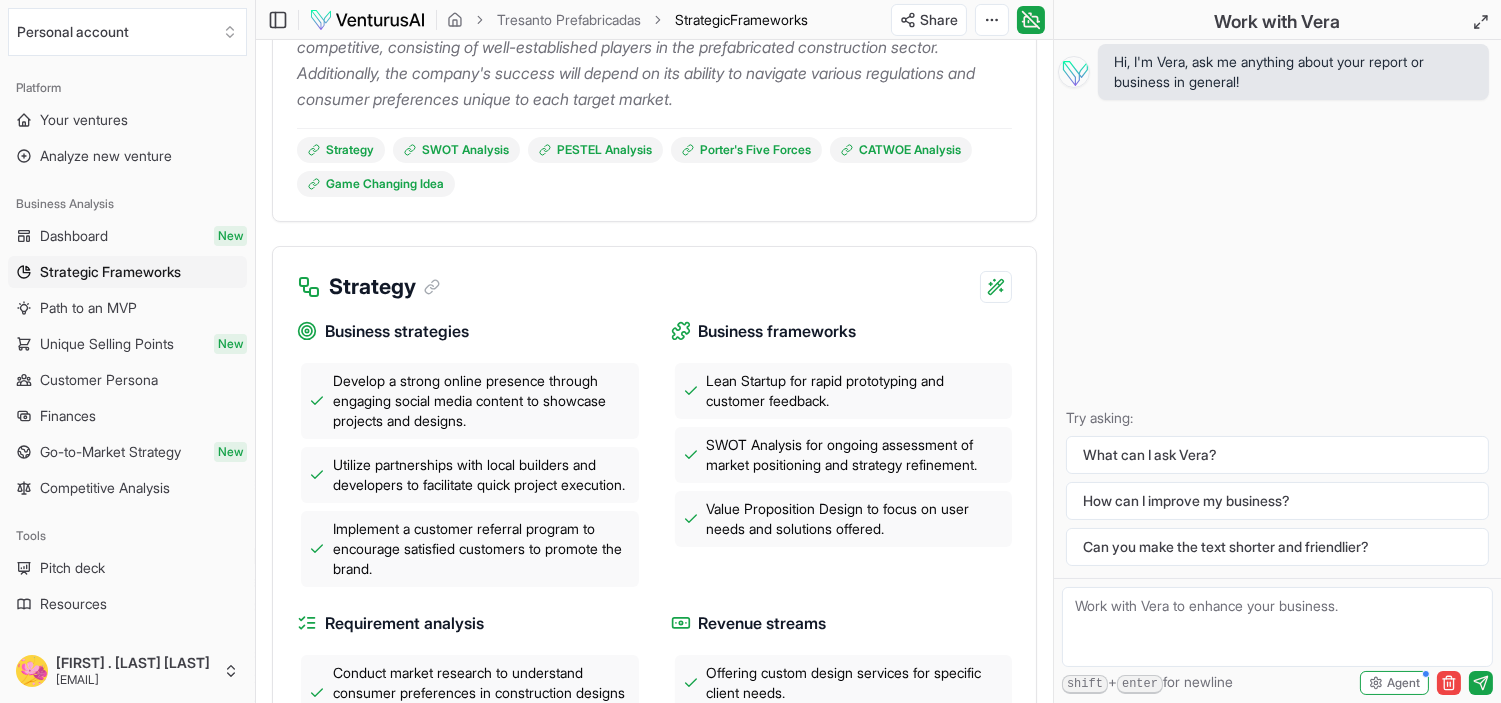 scroll, scrollTop: 0, scrollLeft: 0, axis: both 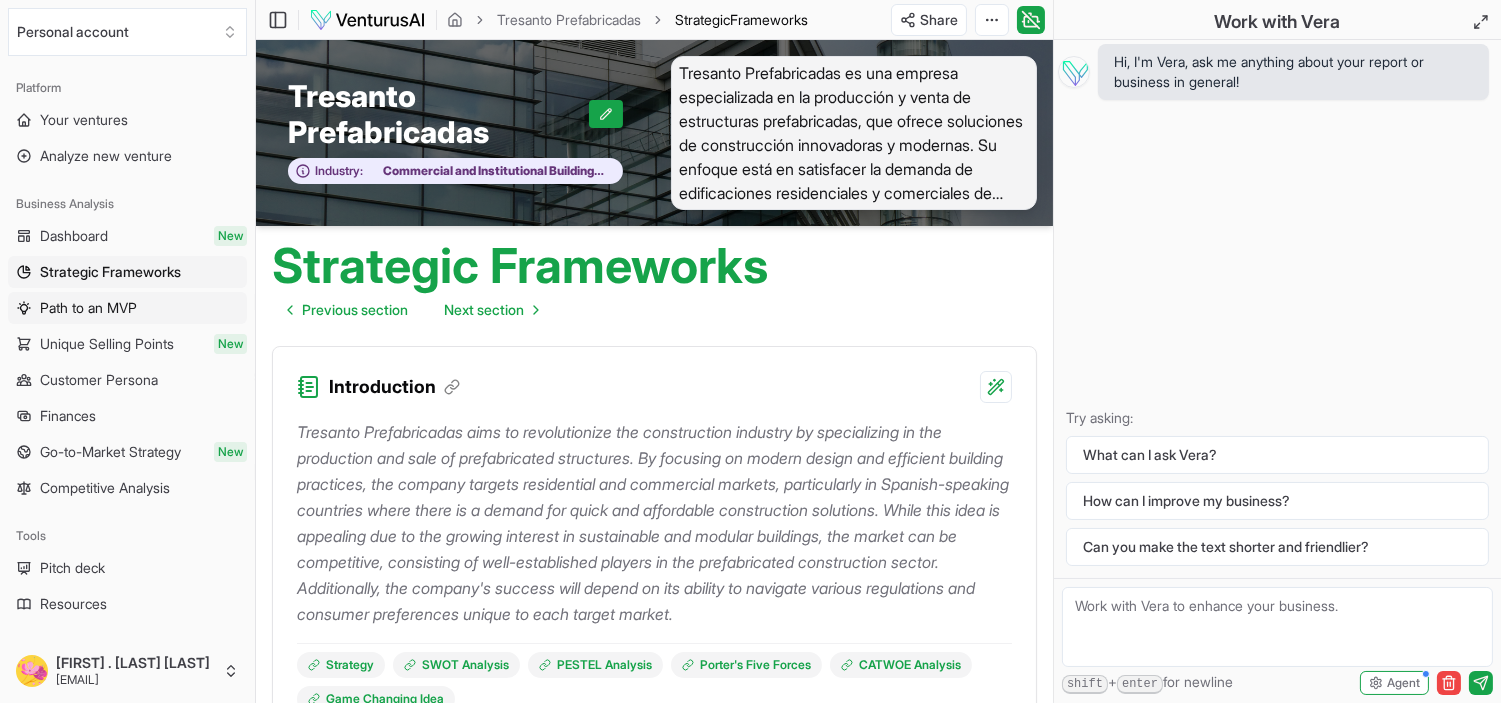 click on "Path to an MVP" at bounding box center (88, 308) 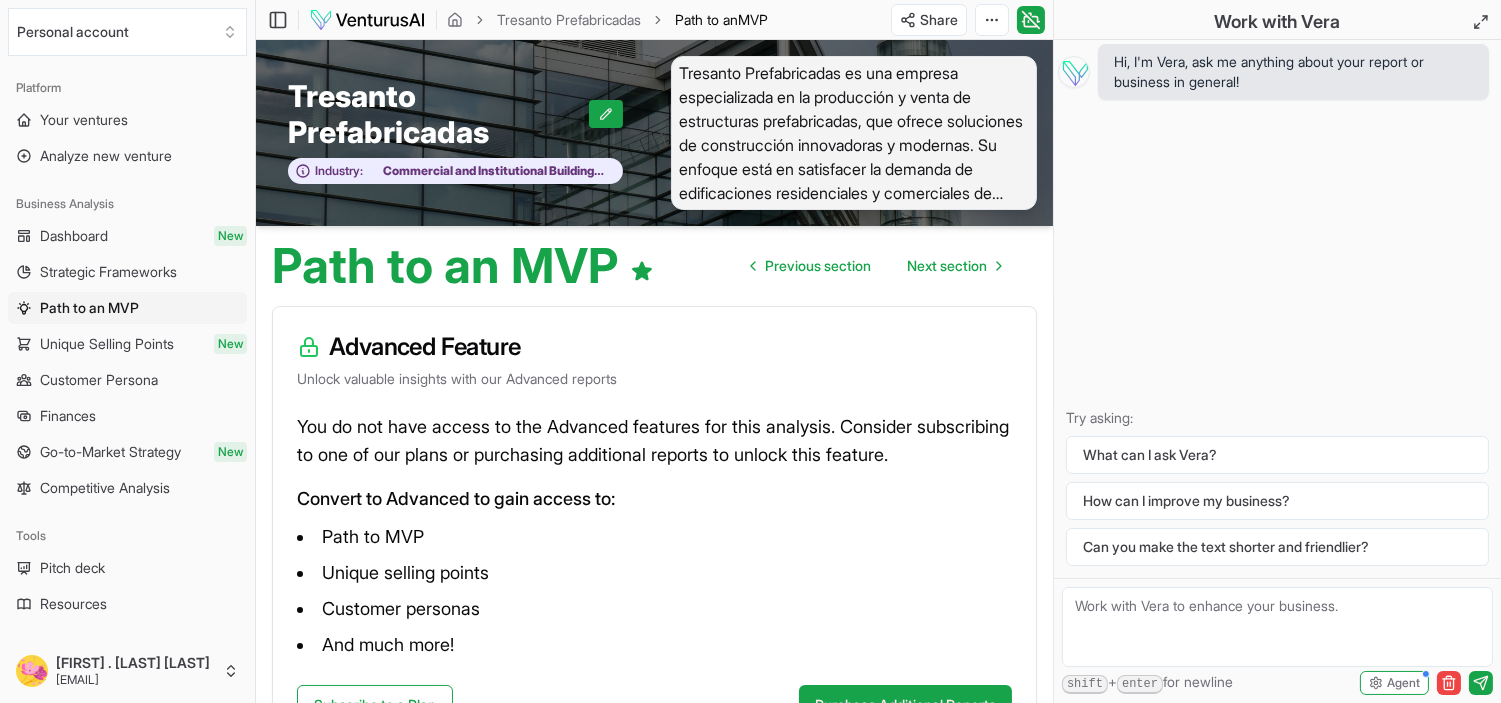 click on "Unique Selling Points" at bounding box center (107, 344) 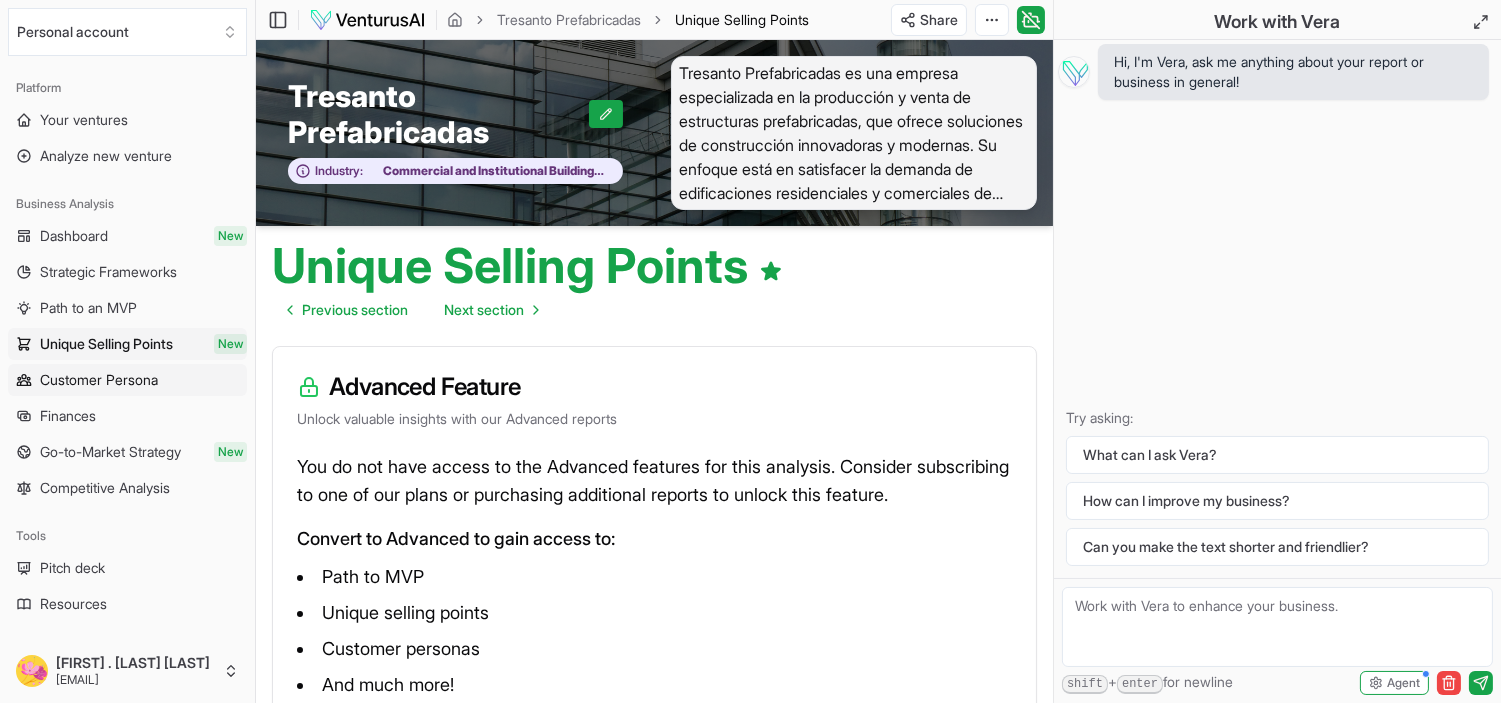 click on "Customer Persona" at bounding box center (99, 380) 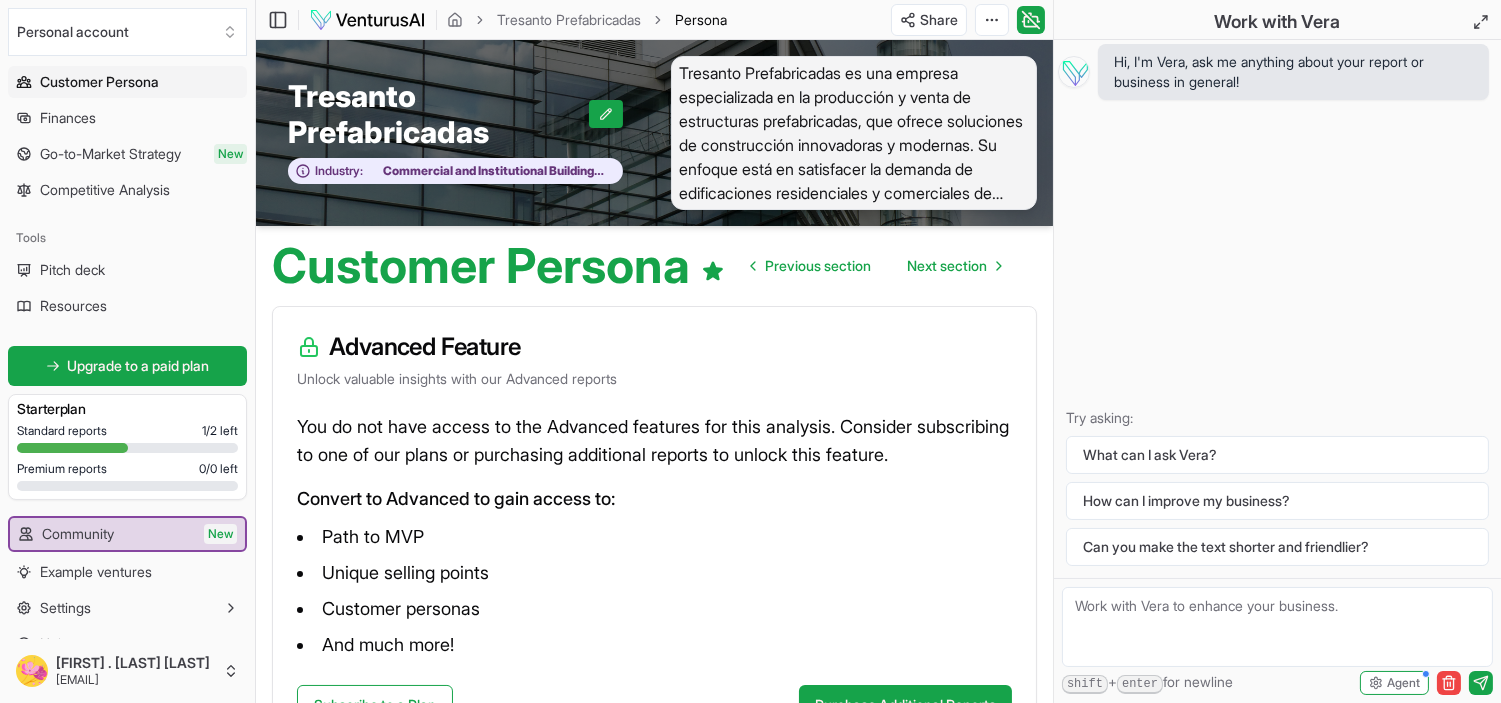 scroll, scrollTop: 324, scrollLeft: 0, axis: vertical 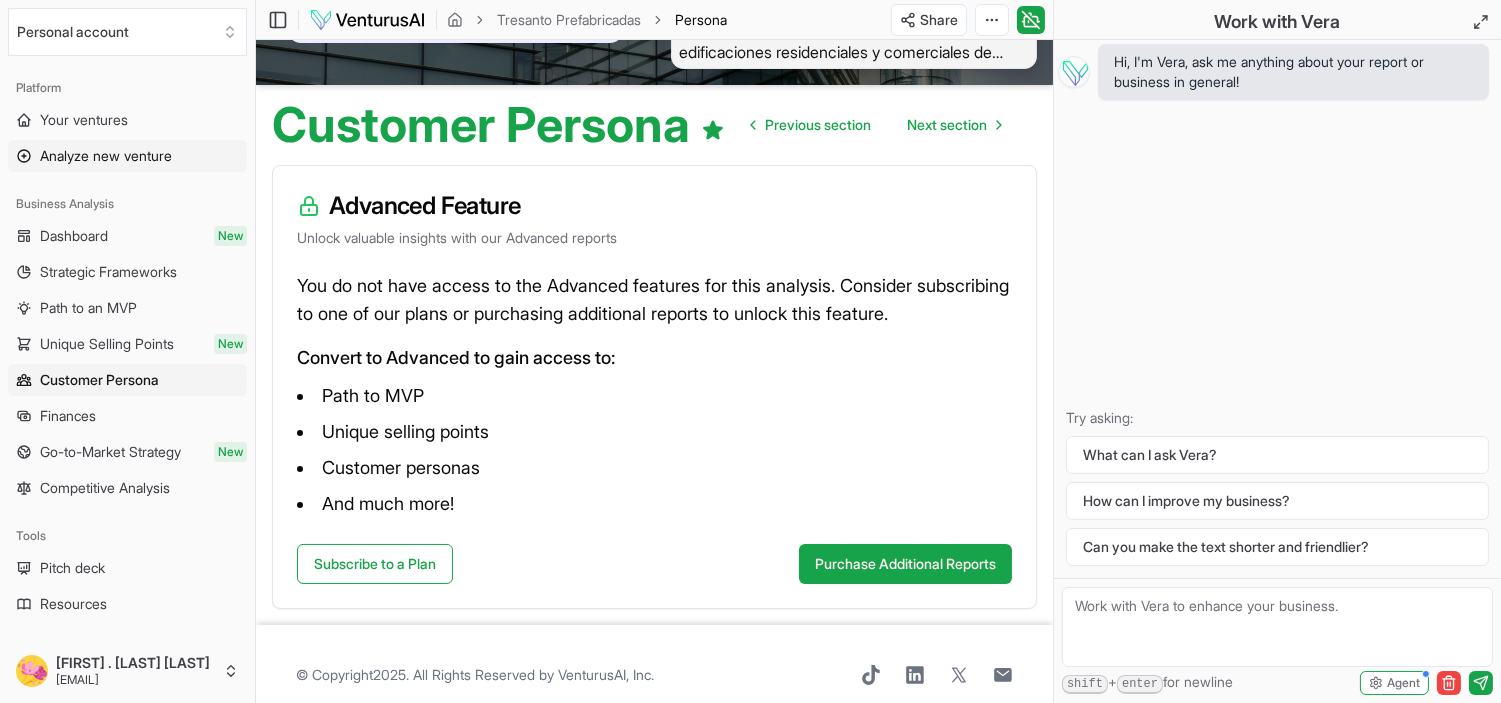 click on "Analyze new venture" at bounding box center [106, 156] 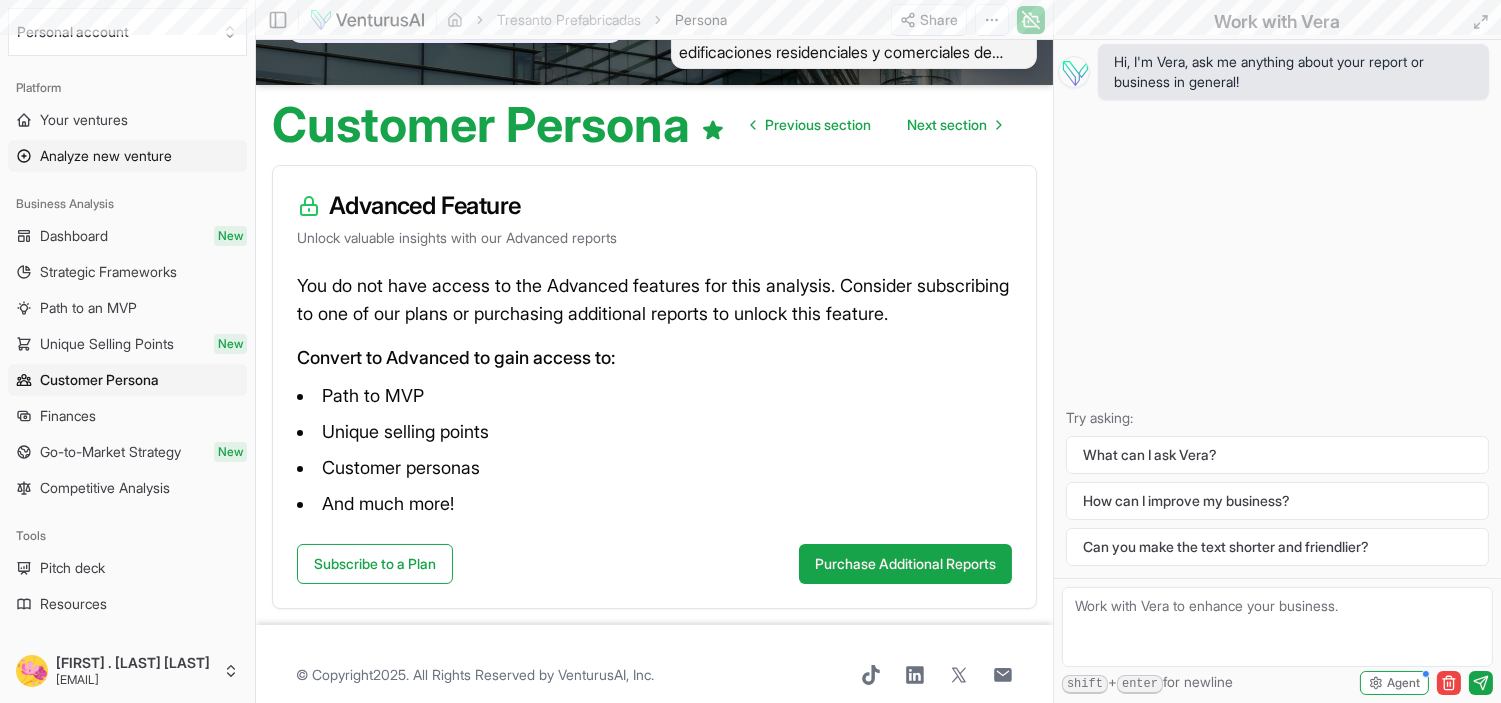 scroll, scrollTop: 0, scrollLeft: 0, axis: both 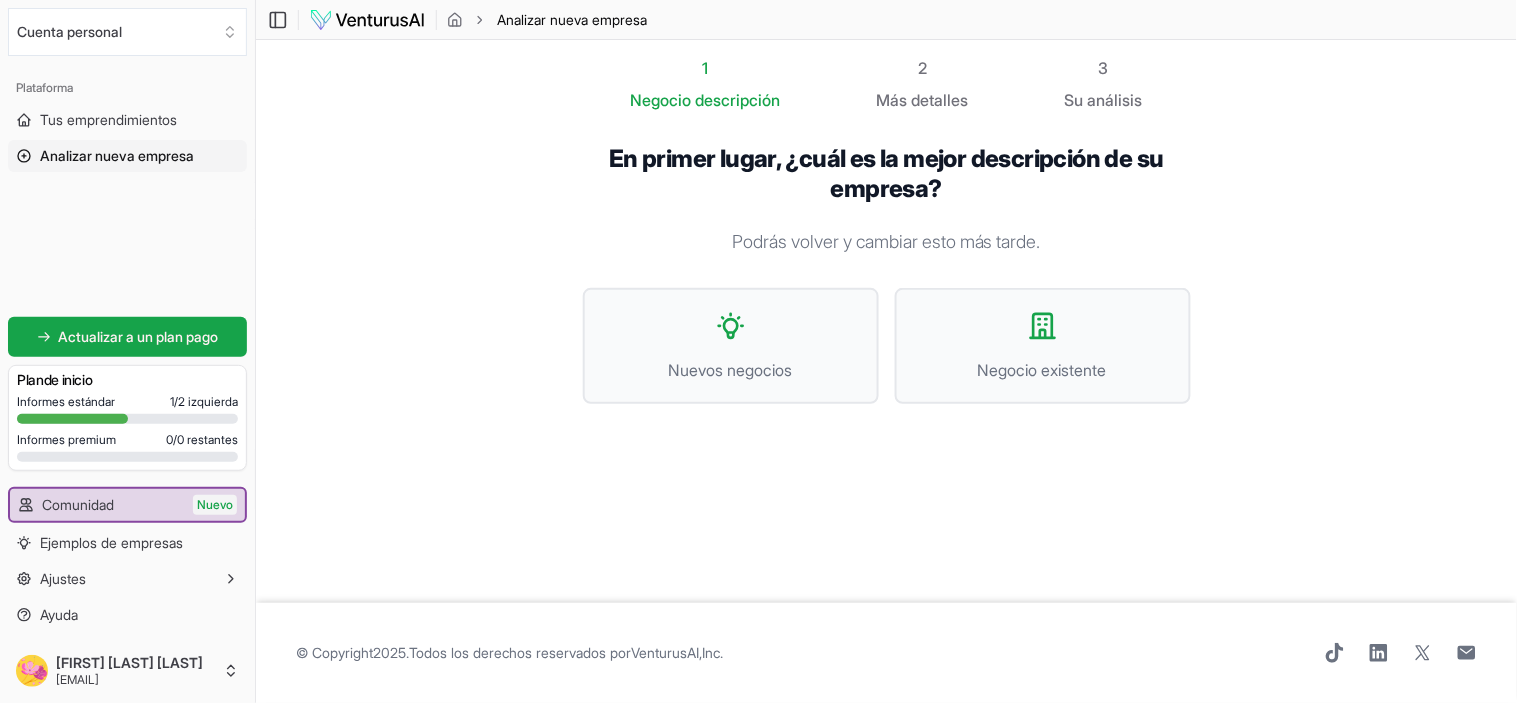 click on "1" at bounding box center (706, 68) 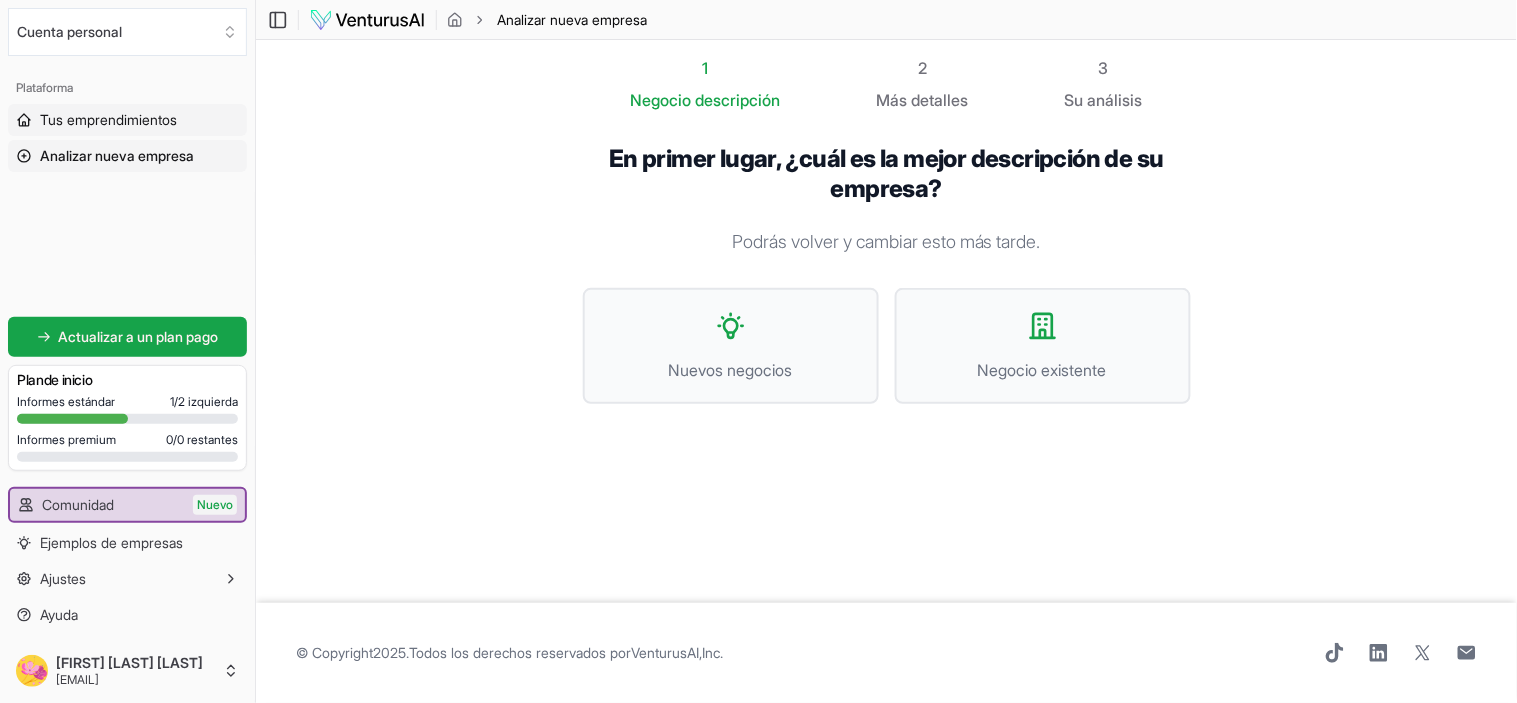 click on "Tus emprendimientos" at bounding box center (108, 119) 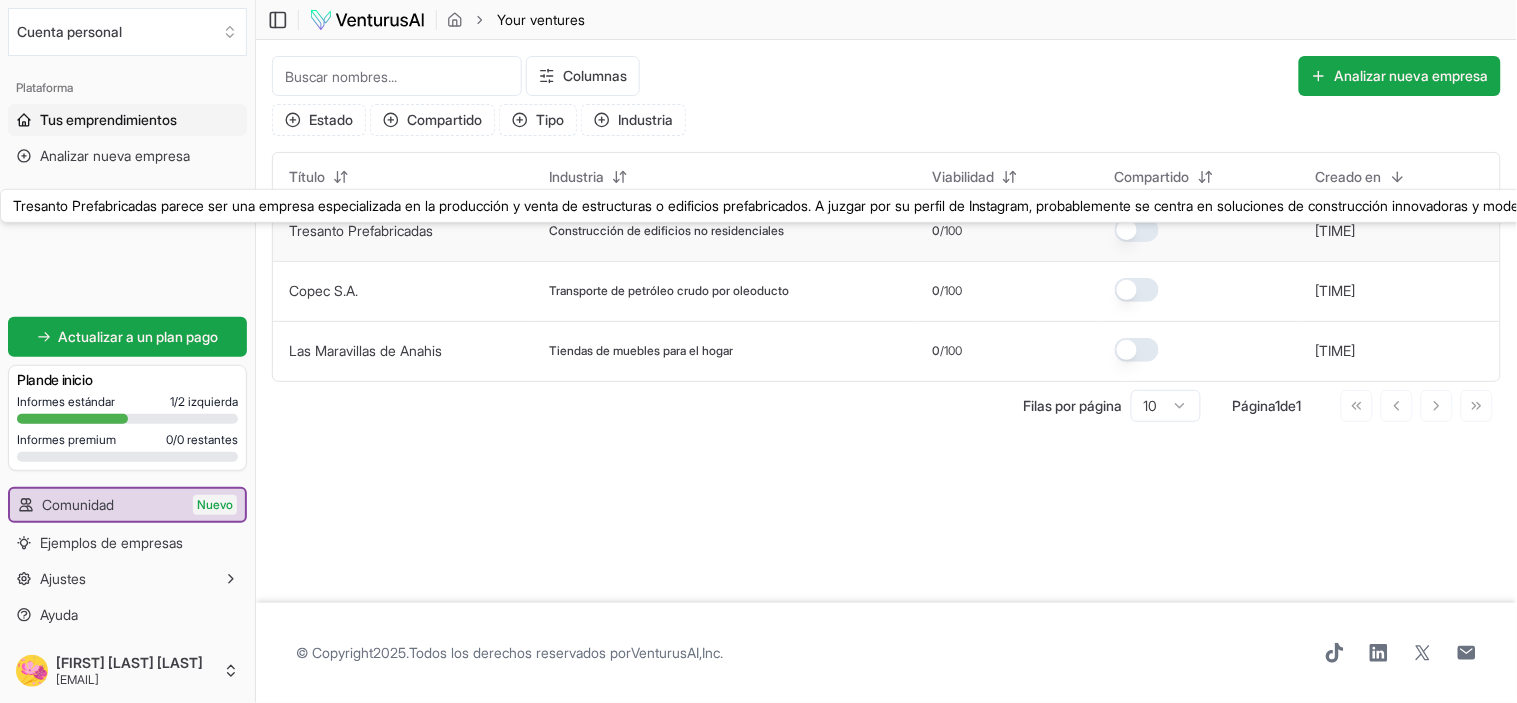 click on "Tresanto Prefabricadas" at bounding box center [361, 230] 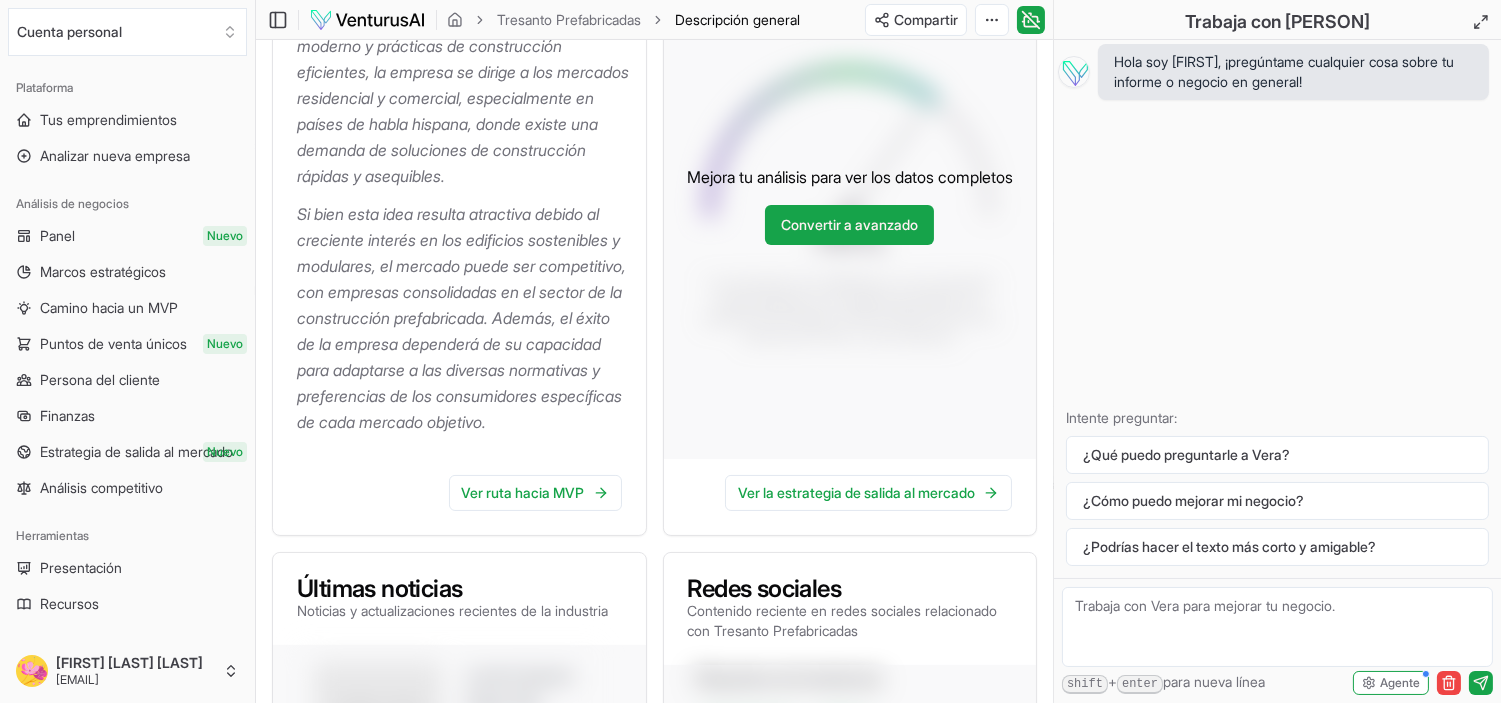 scroll, scrollTop: 0, scrollLeft: 0, axis: both 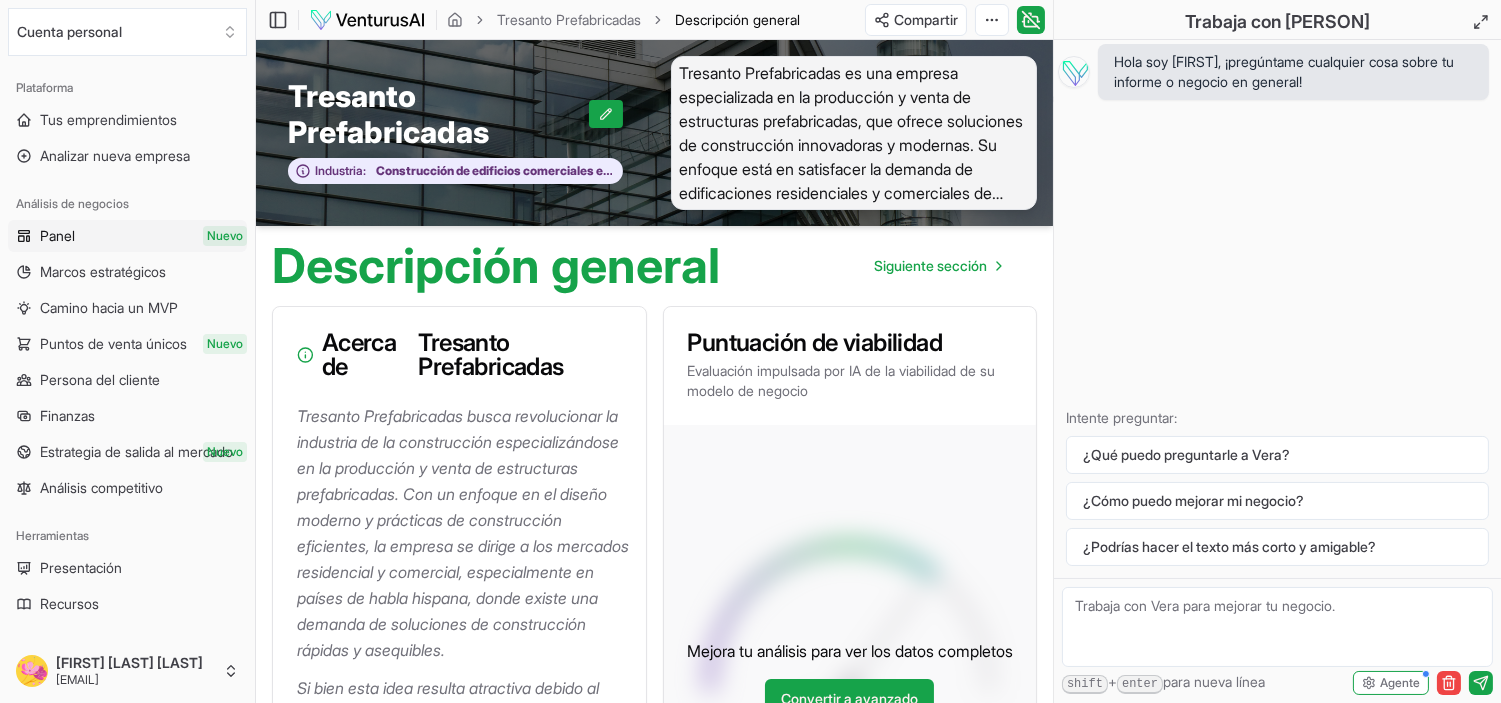 click on "Panel" at bounding box center (57, 235) 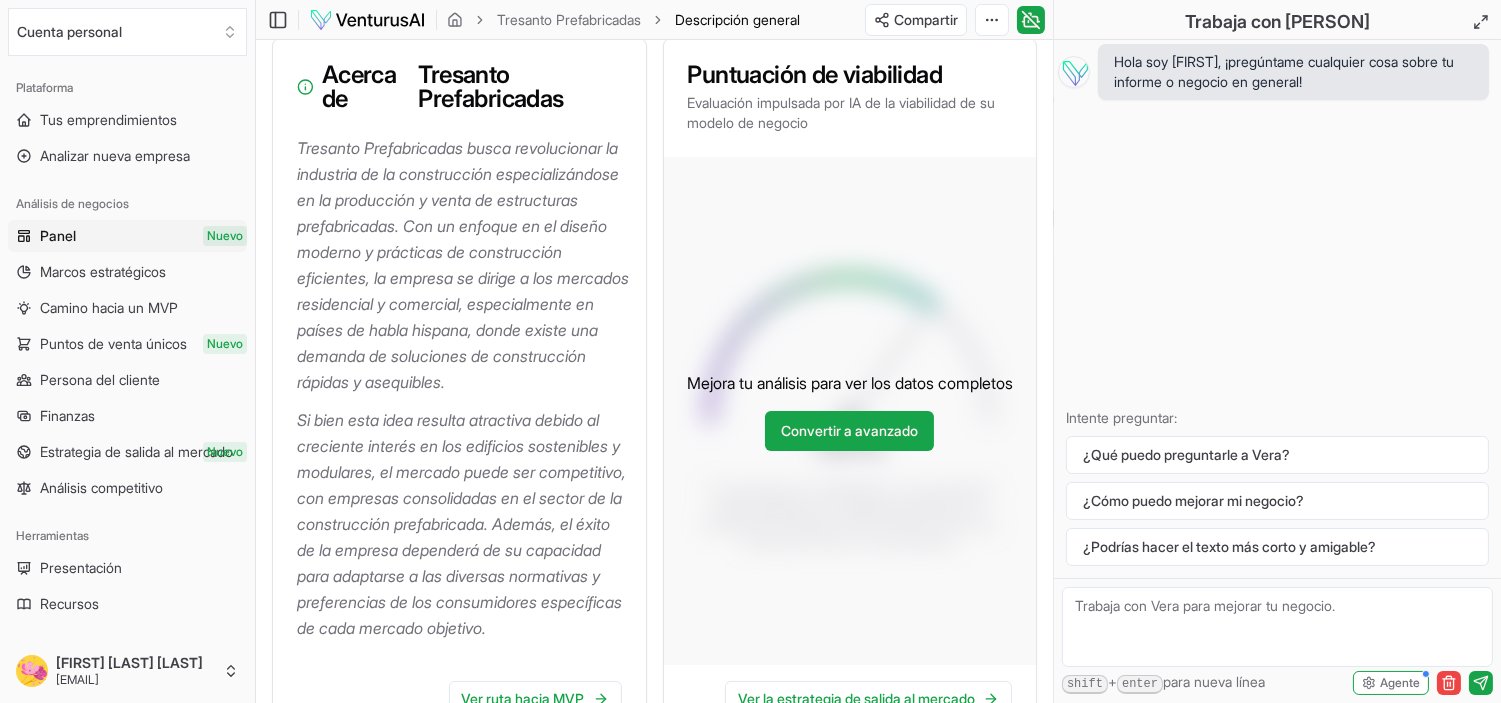 scroll, scrollTop: 0, scrollLeft: 0, axis: both 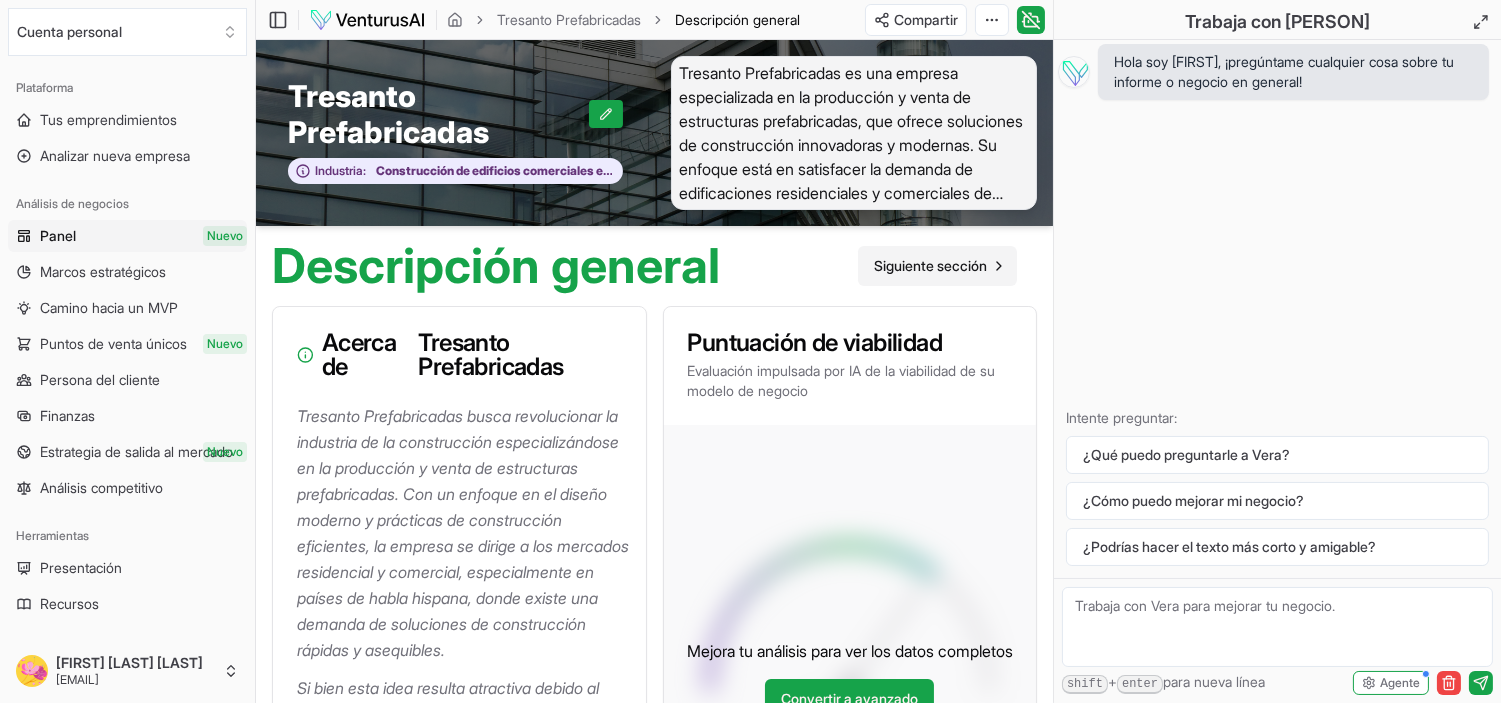 click on "Siguiente sección" at bounding box center (930, 265) 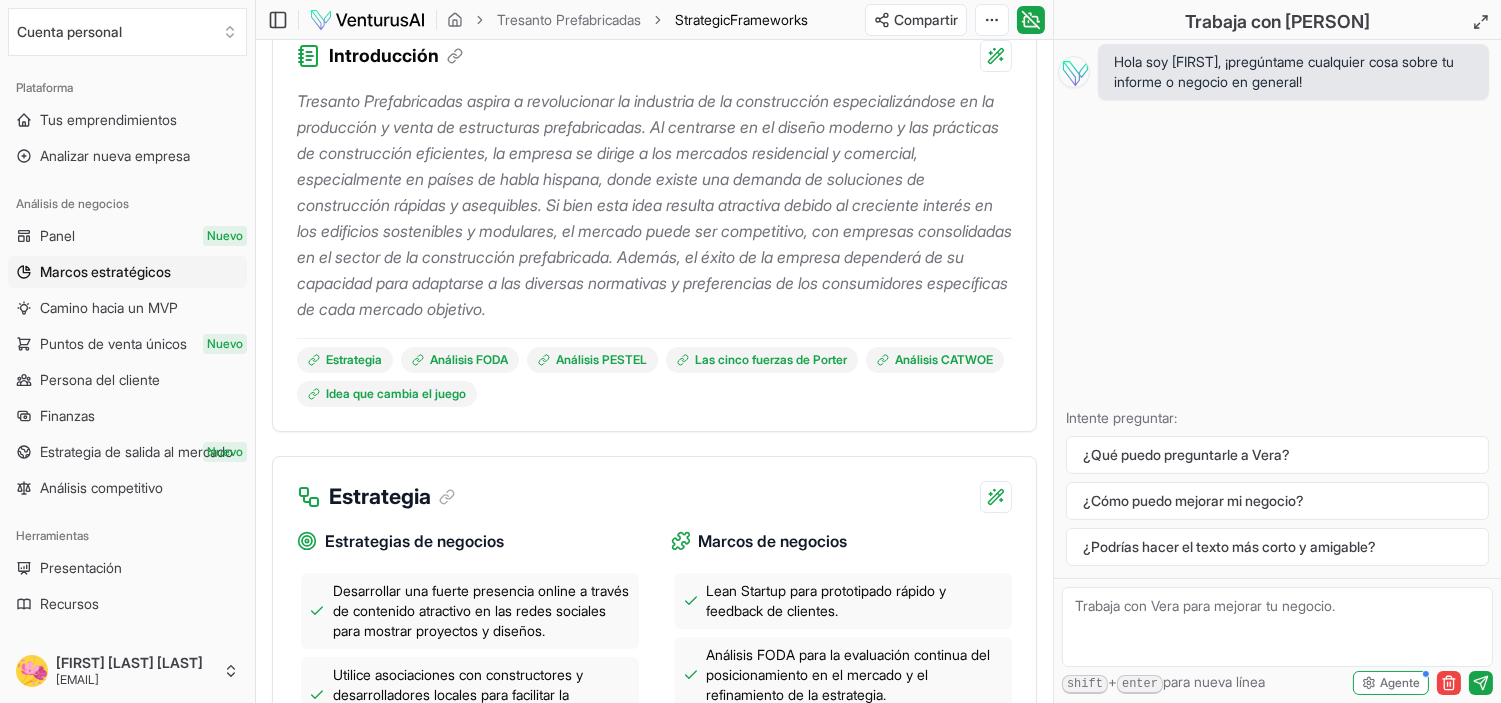 scroll, scrollTop: 341, scrollLeft: 0, axis: vertical 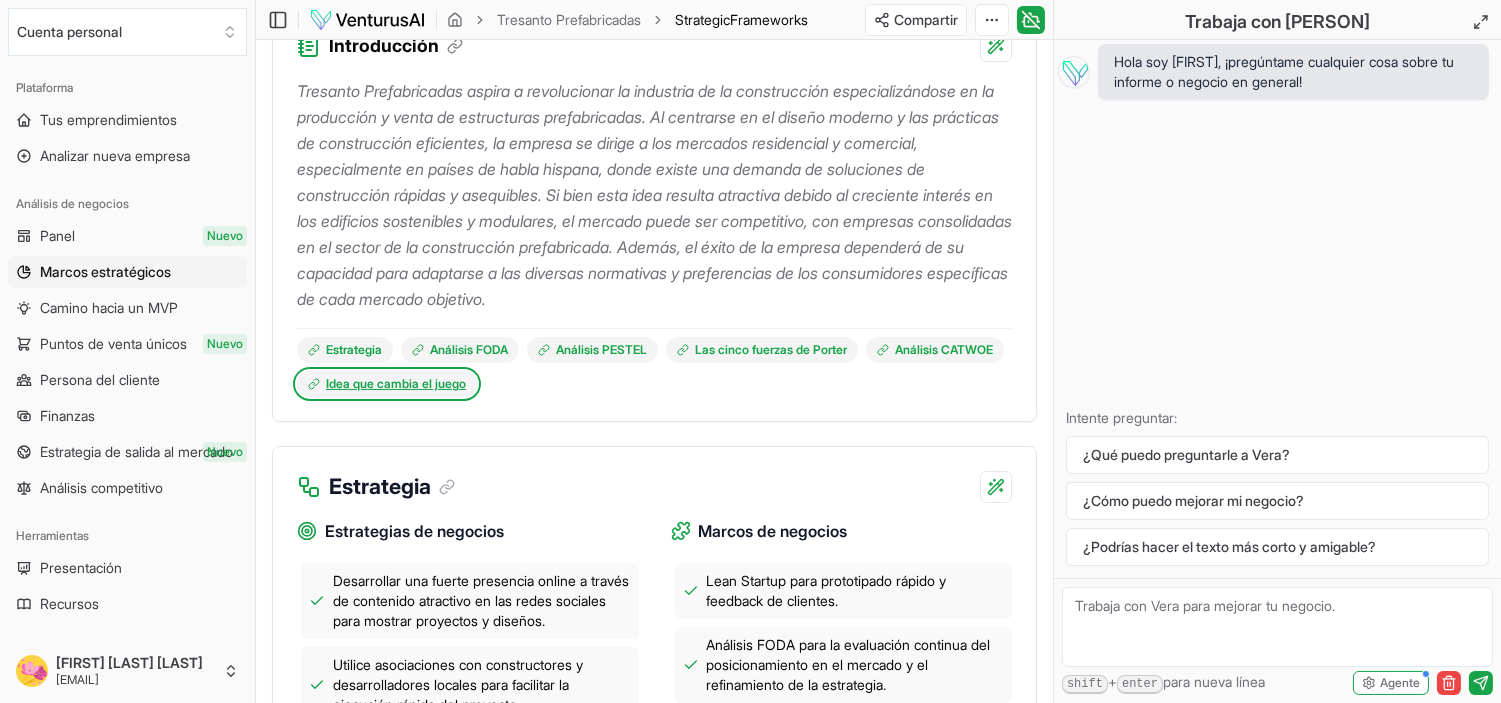 click on "Idea que cambia el juego" at bounding box center [396, 383] 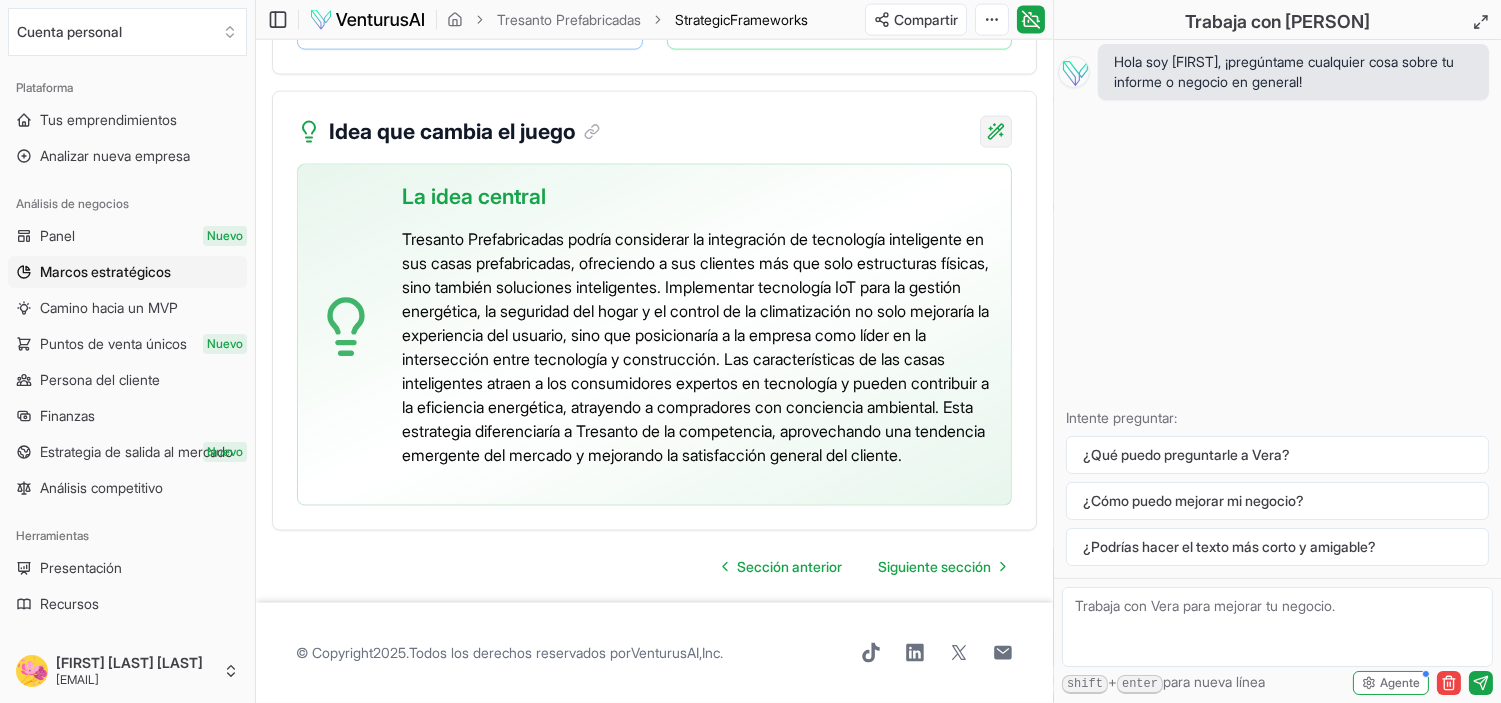 click on "Valoramos tu privacidad Utilizamos cookies para mejorar tu experiencia de navegación, mostrarte anuncios o contenido personalizados y analizar nuestro tráfico. Al hacer clic en "Aceptar todo", aceptas nuestro uso de cookies. Personalizar    Aceptar todo Personalizar las preferencias de consentimiento   Utilizamos cookies para ayudarle a navegar eficientemente y realizar ciertas funciones. A continuación, encontrará información detallada sobre todas las cookies en cada categoría de consentimiento. Las cookies clasificadas como "Necesarias" se almacenan en su navegador, ya que son esenciales para habilitar las funcionalidades básicas del sitio.  Mostrar más Necesario Siempre activo Las cookies necesarias son necesarias para habilitar las funciones básicas de este sitio, como proporcionar un inicio de sesión seguro o ajustar tus preferencias de consentimiento. Estas cookies no almacenan datos personales identificables. Galleta consentimiento de cookieyes Duración 1 año Descripción Galleta __cf_bm" at bounding box center (750, -4854) 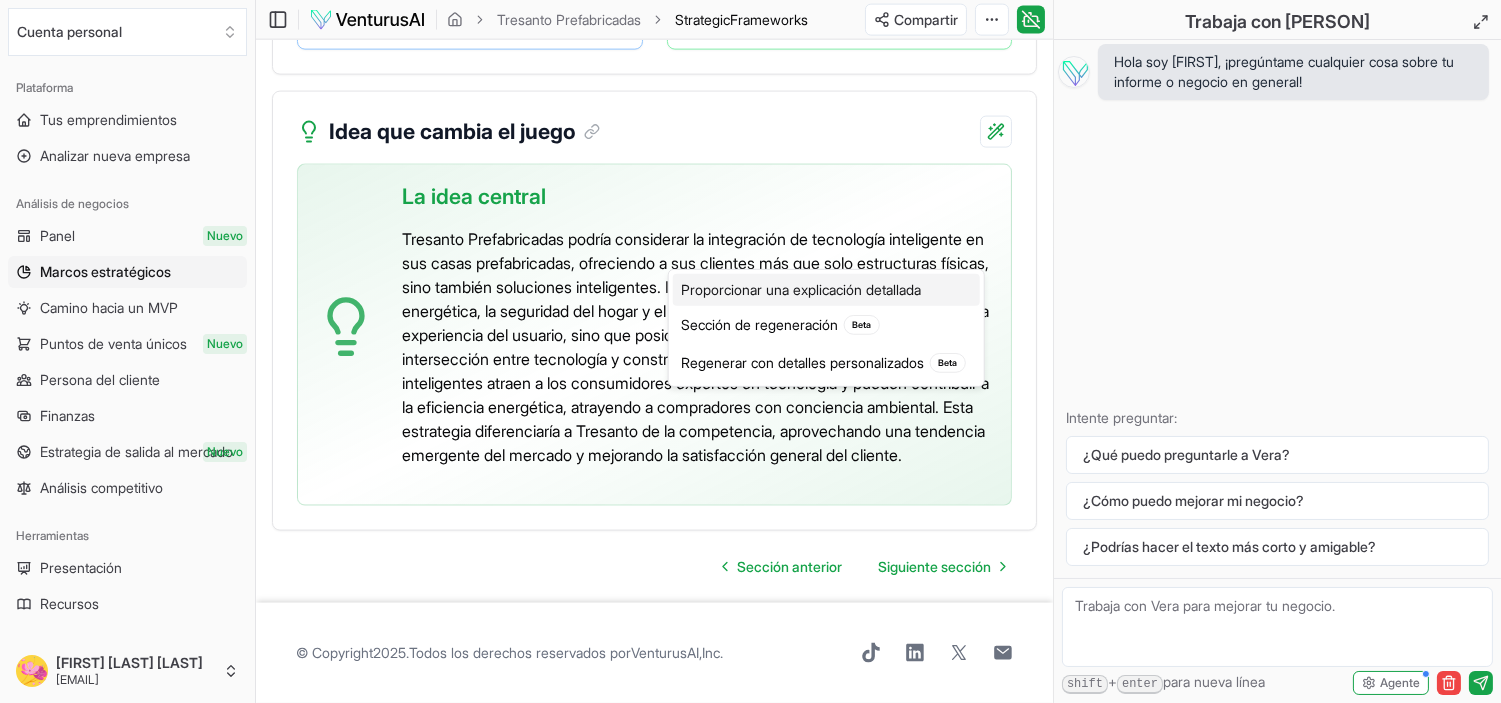 click on "Proporcionar una explicación detallada" at bounding box center [801, 289] 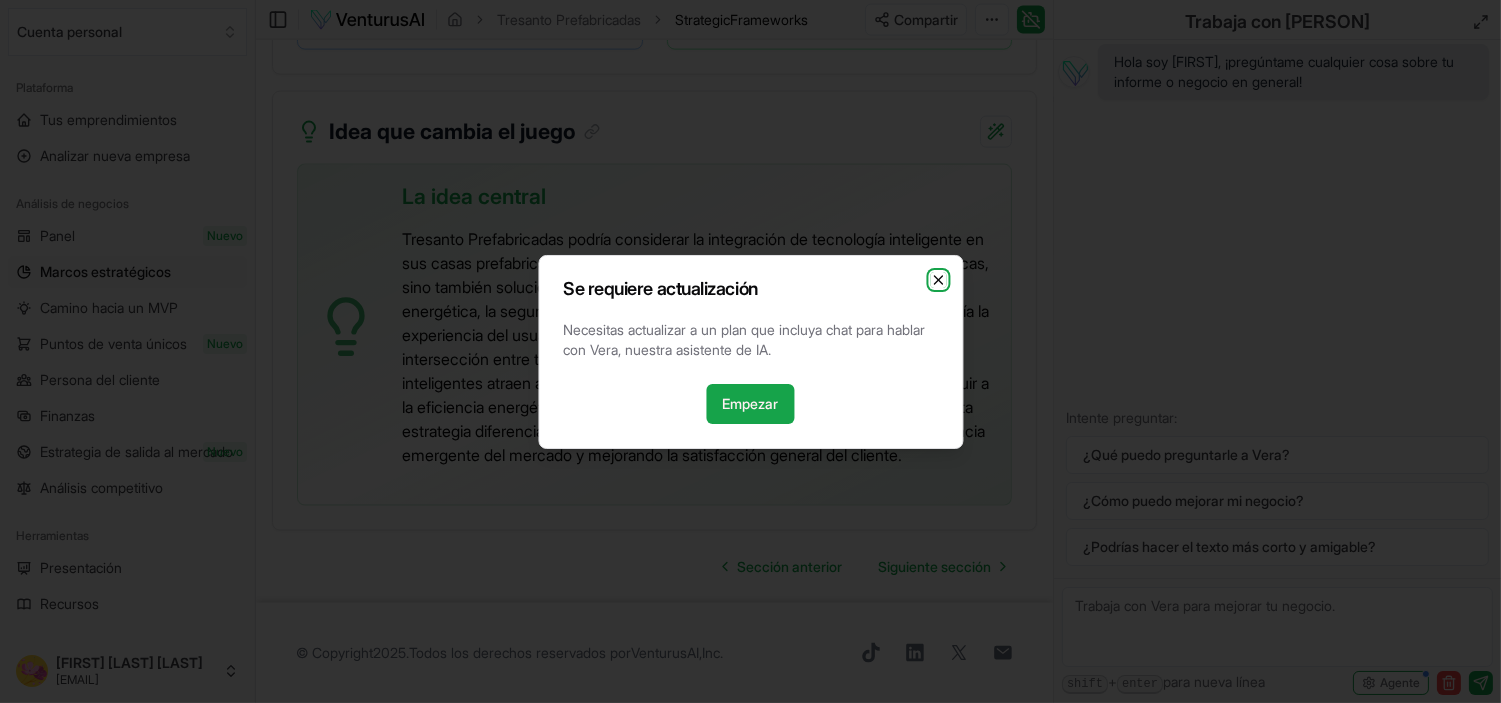 click 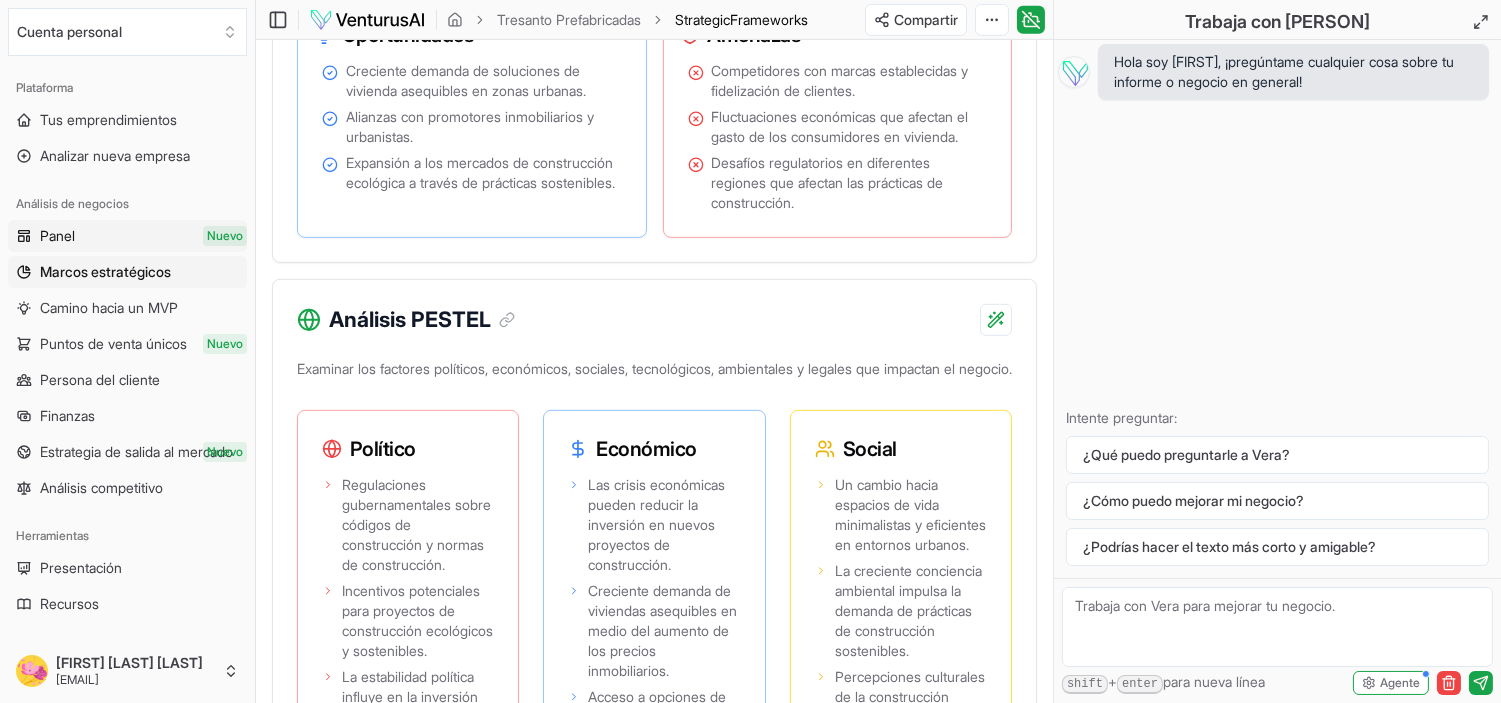 scroll, scrollTop: 1897, scrollLeft: 0, axis: vertical 